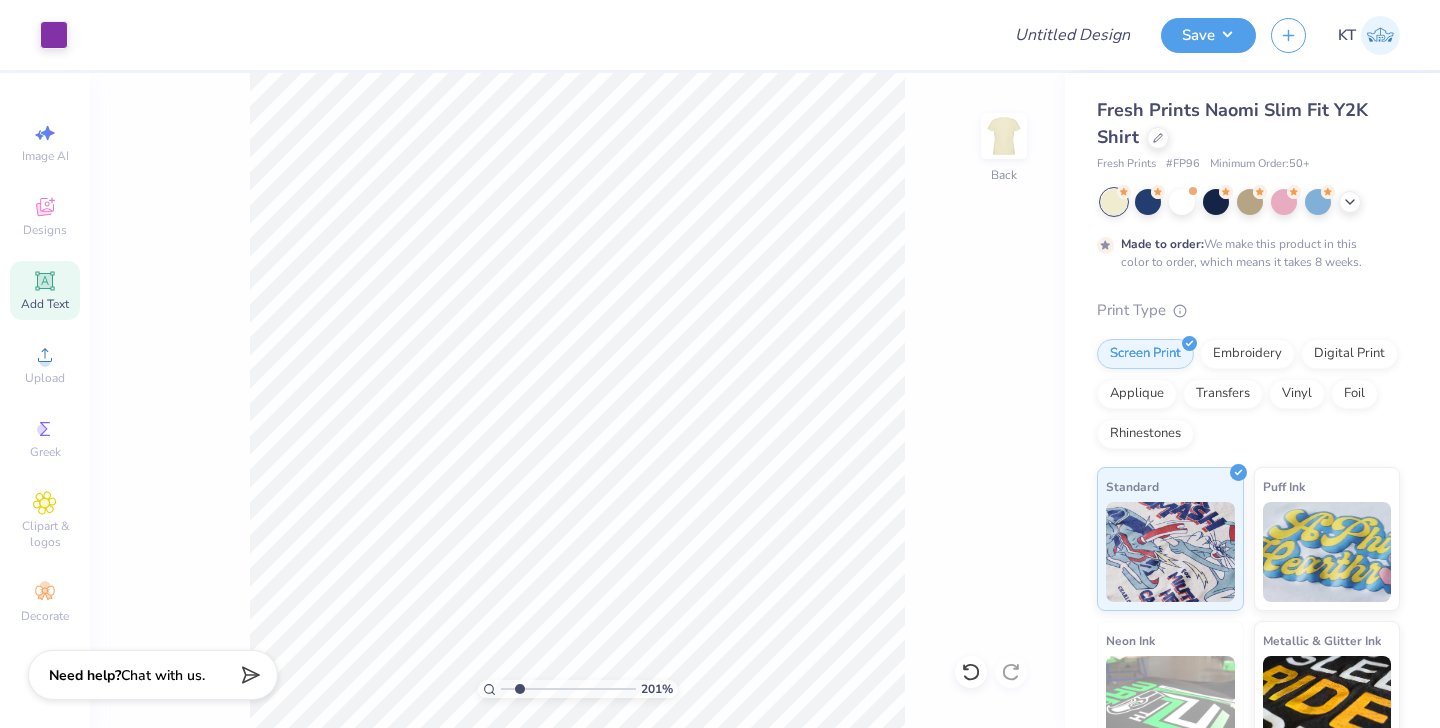 scroll, scrollTop: 0, scrollLeft: 0, axis: both 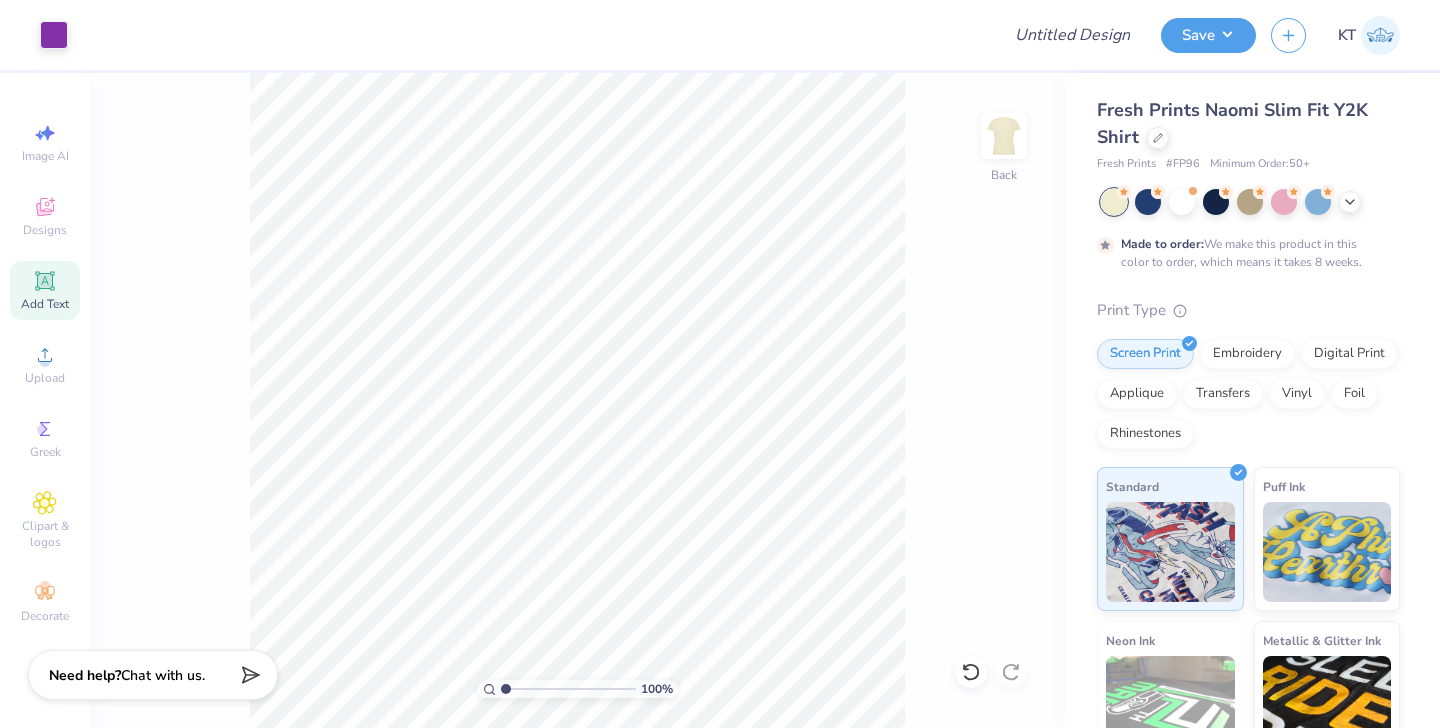 drag, startPoint x: 519, startPoint y: 692, endPoint x: 412, endPoint y: 664, distance: 110.60289 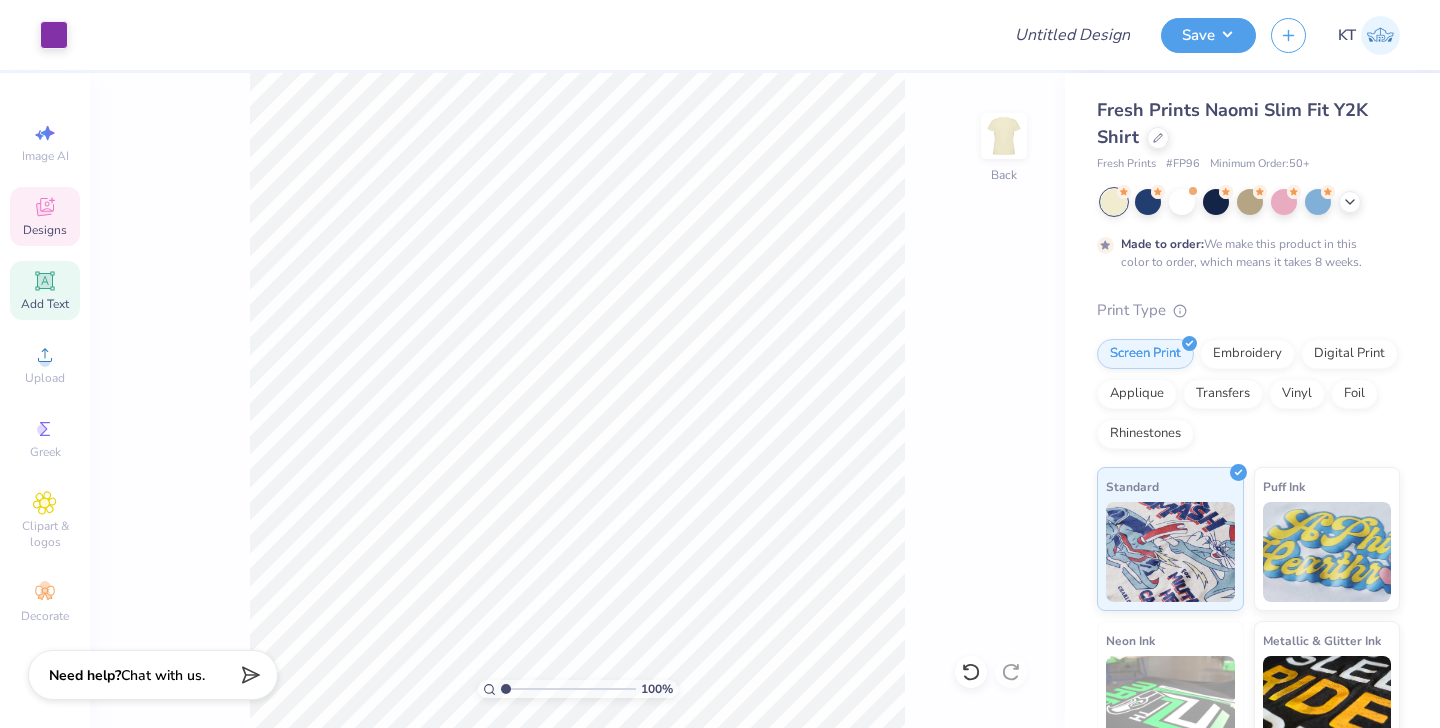 click 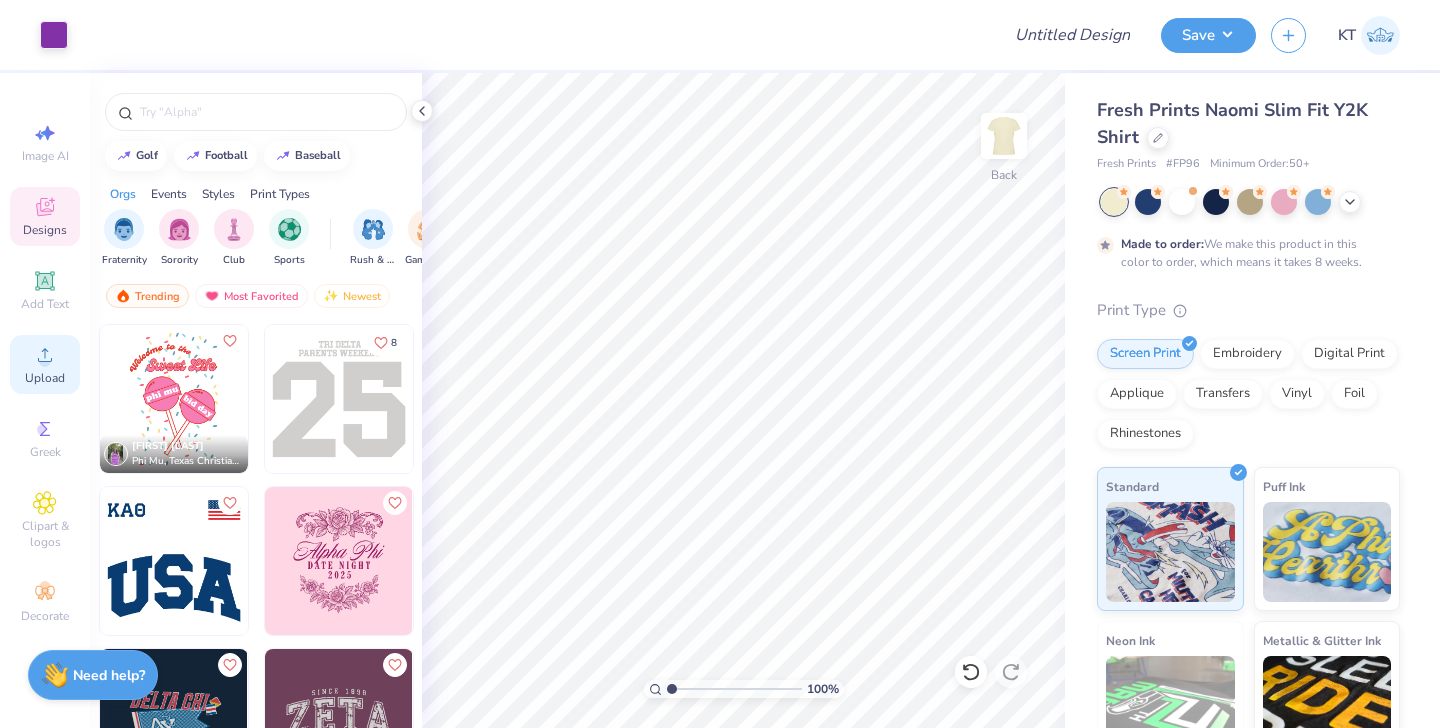 click 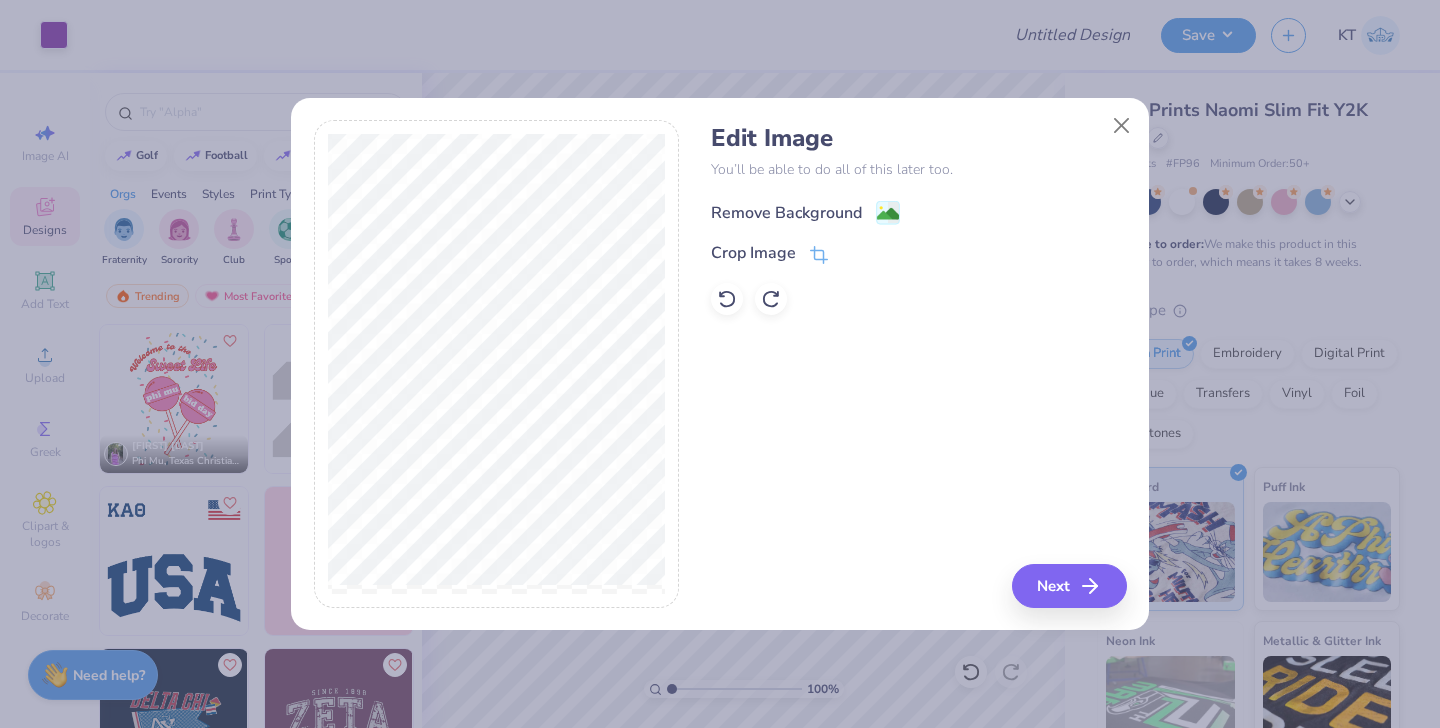 click 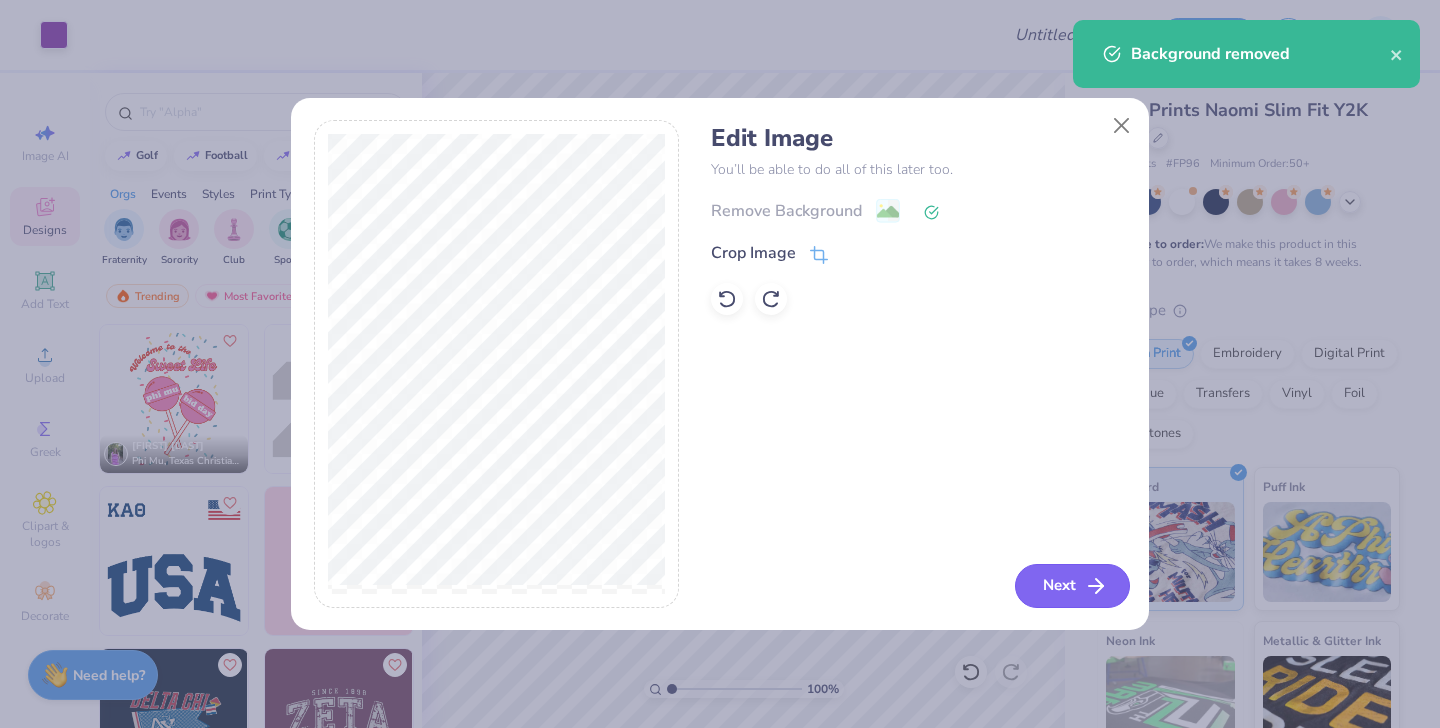 click on "Next" at bounding box center (1072, 586) 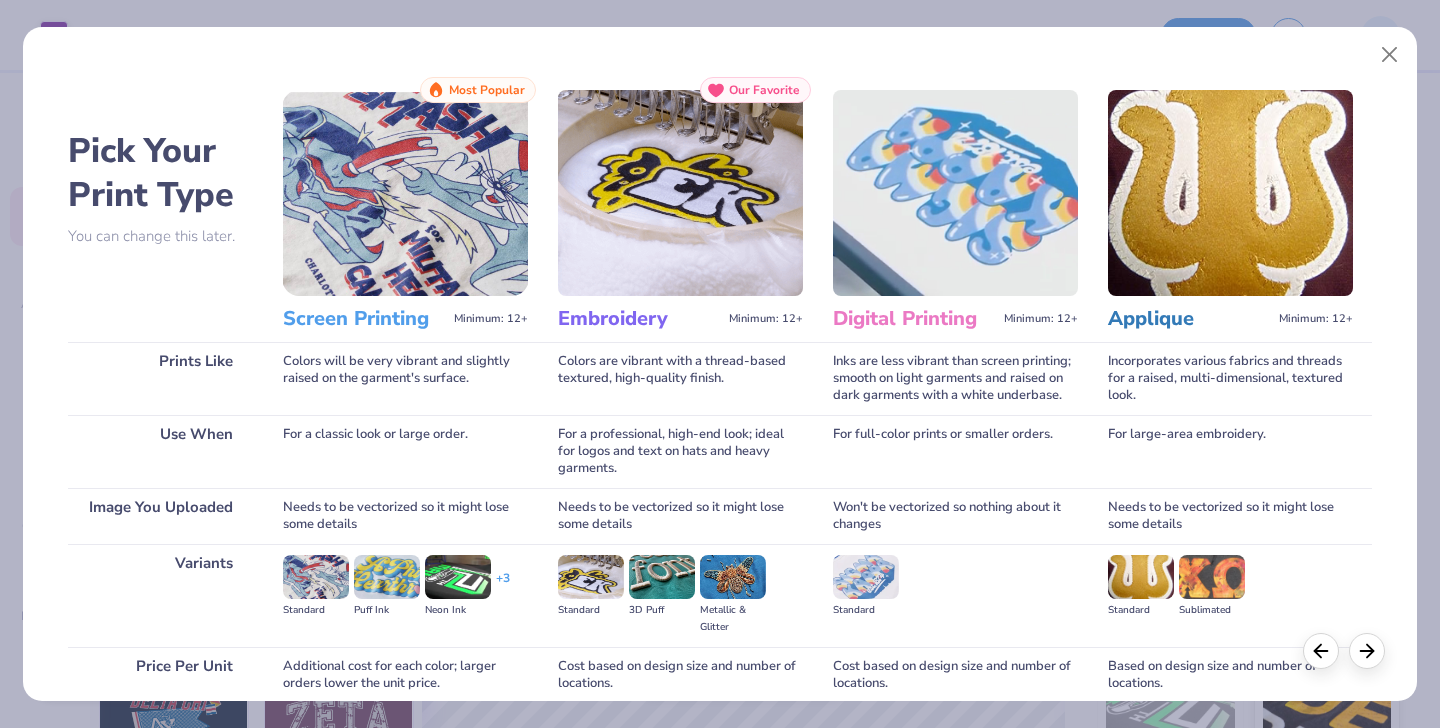 scroll, scrollTop: 169, scrollLeft: 0, axis: vertical 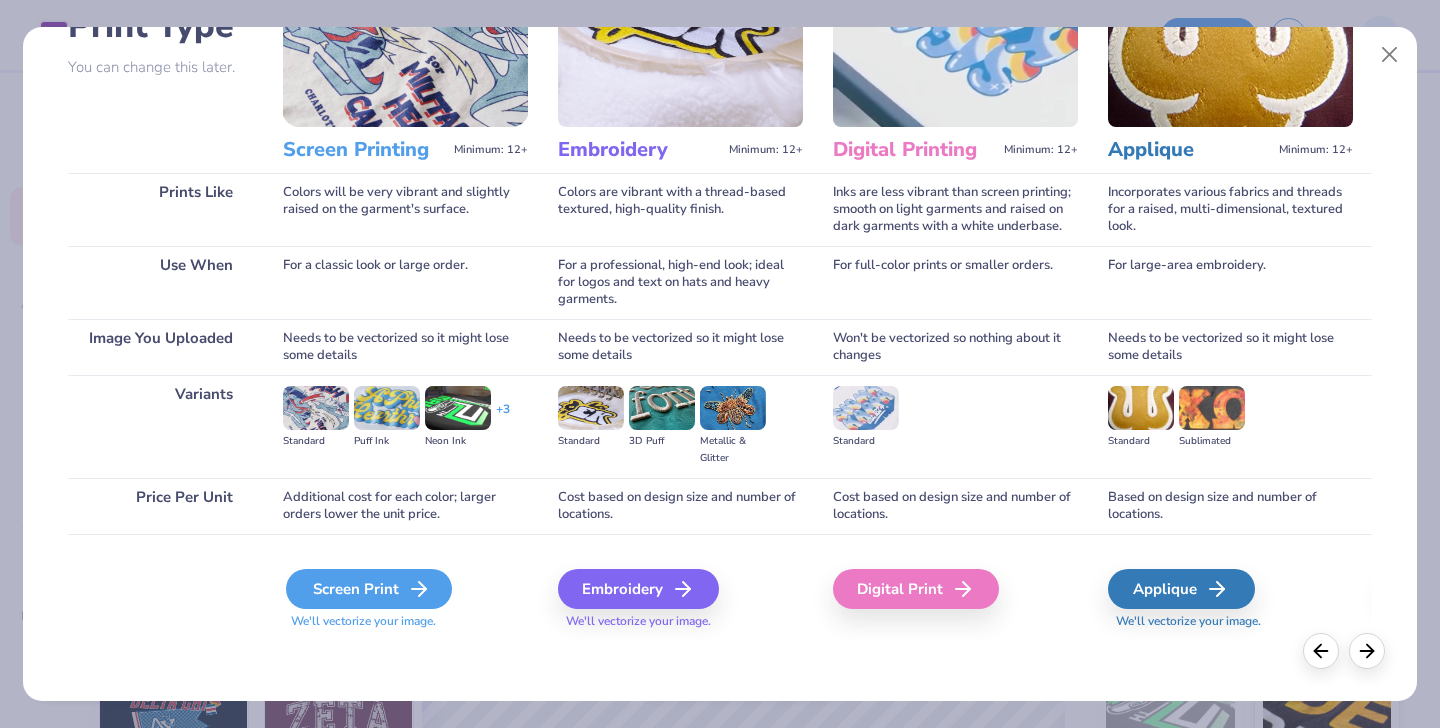 click on "Screen Print" at bounding box center (369, 589) 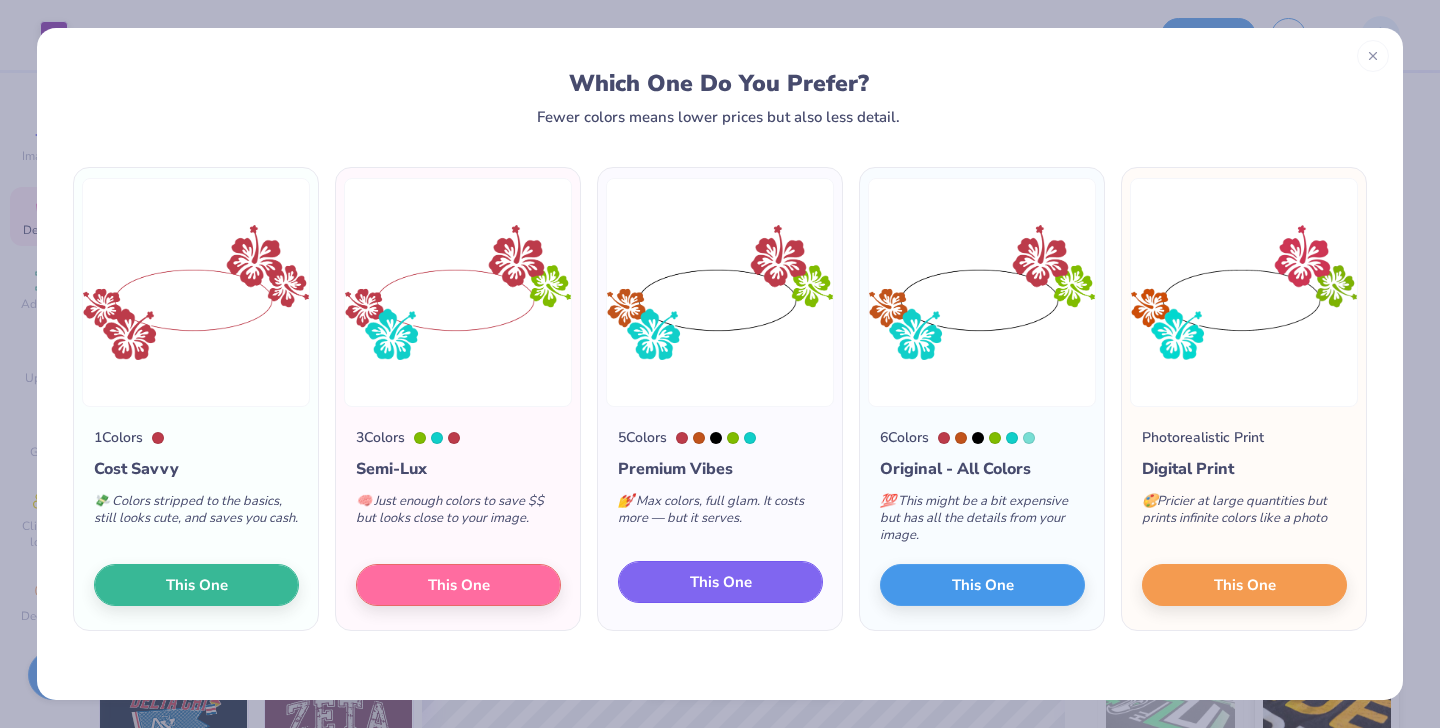 click on "This One" at bounding box center [720, 582] 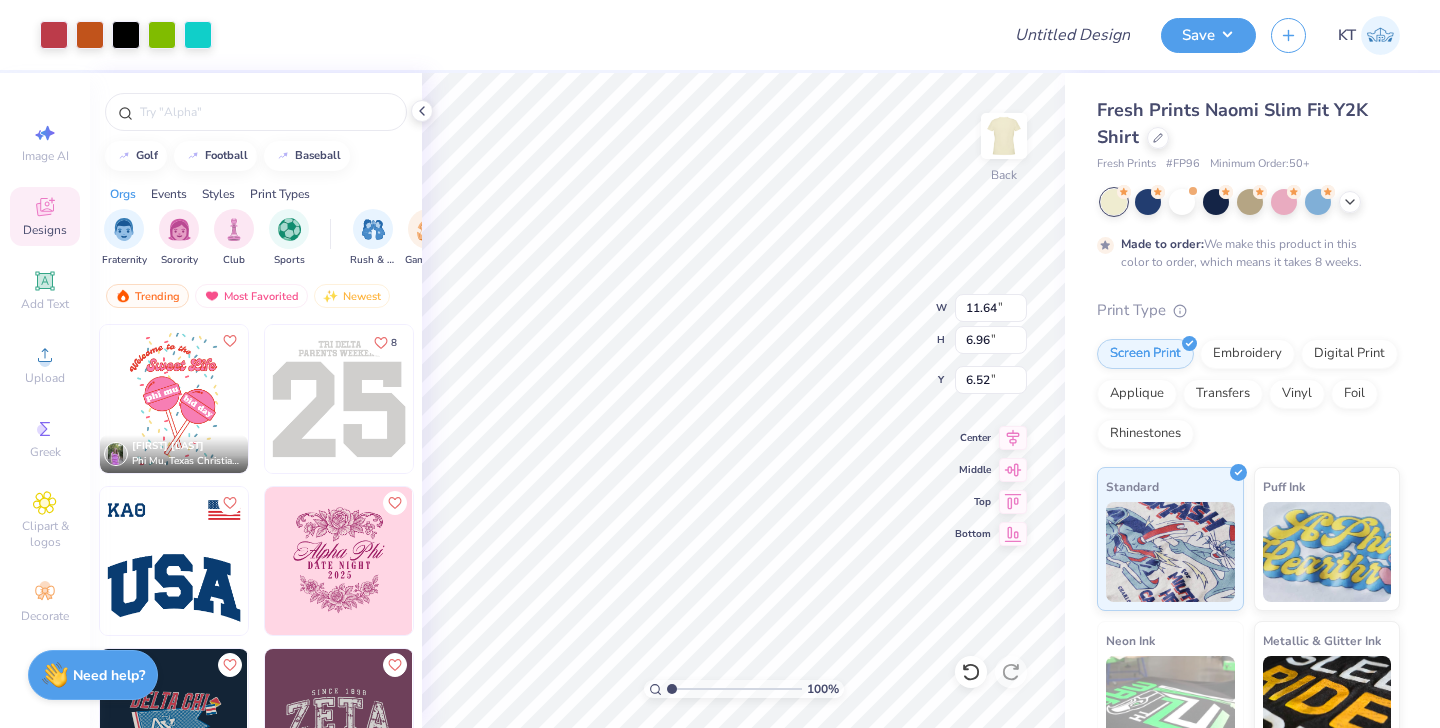 type on "10.55" 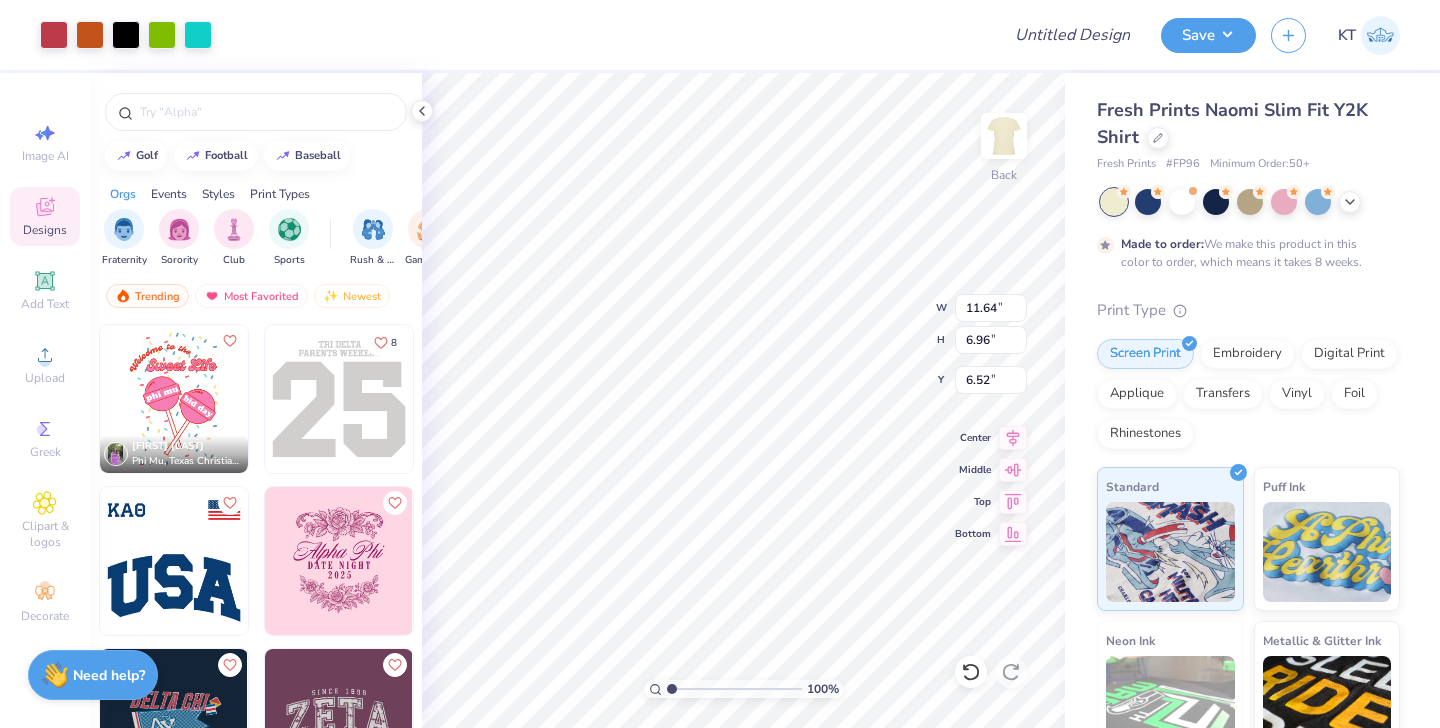 type on "6.31" 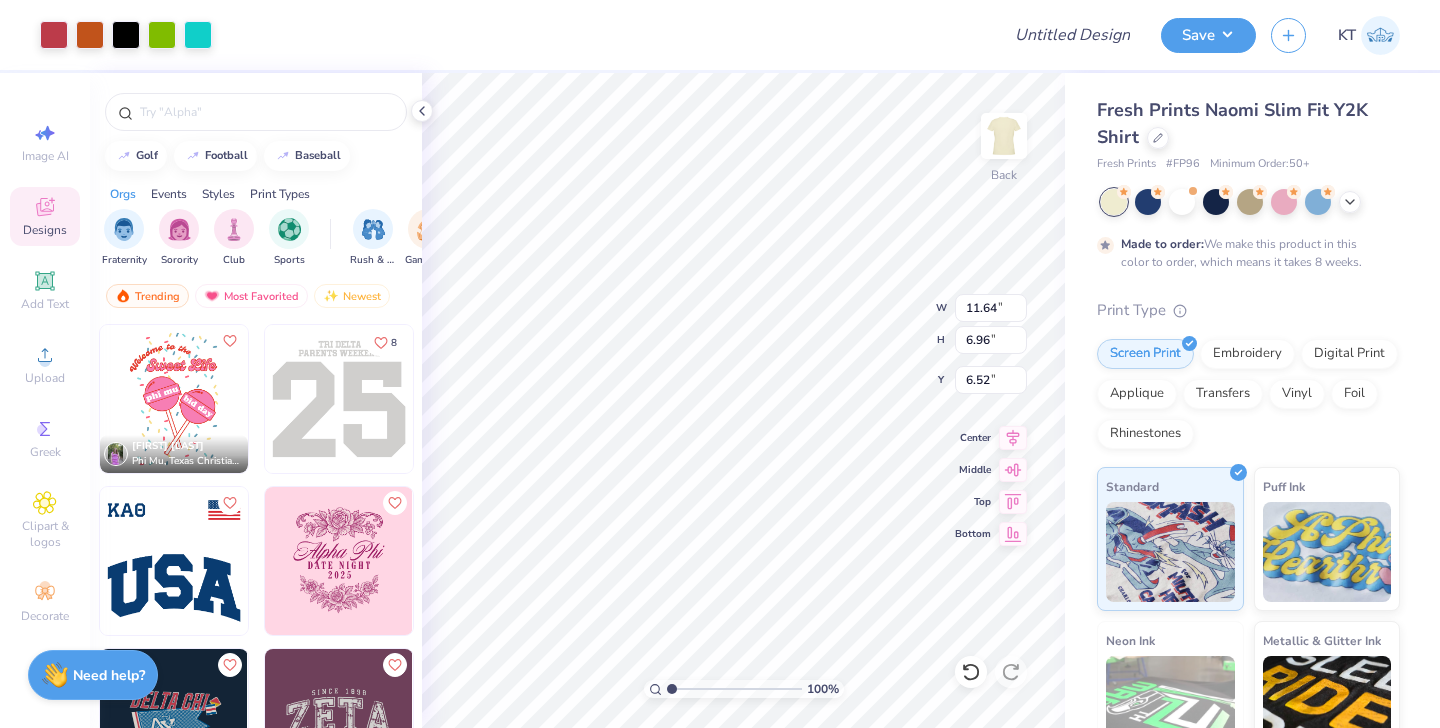 type on "7.17" 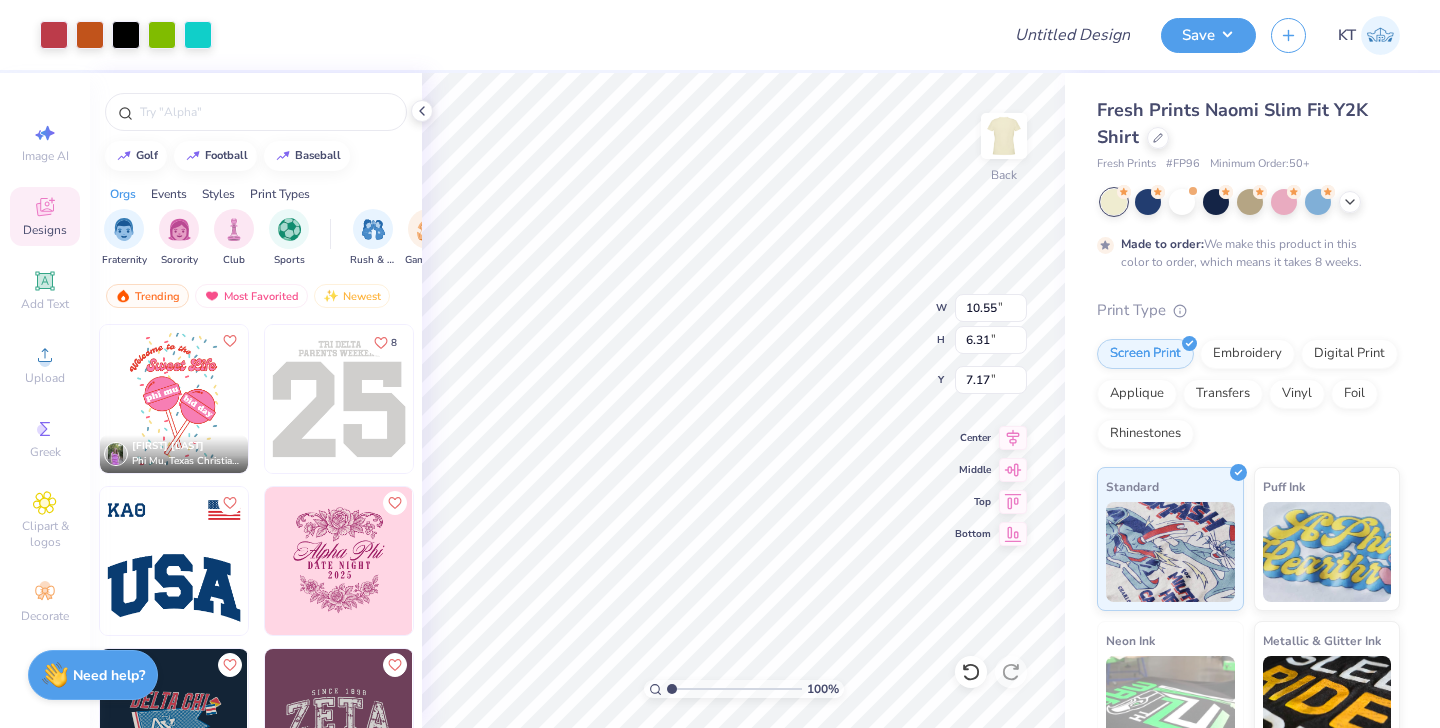 type on "8.09" 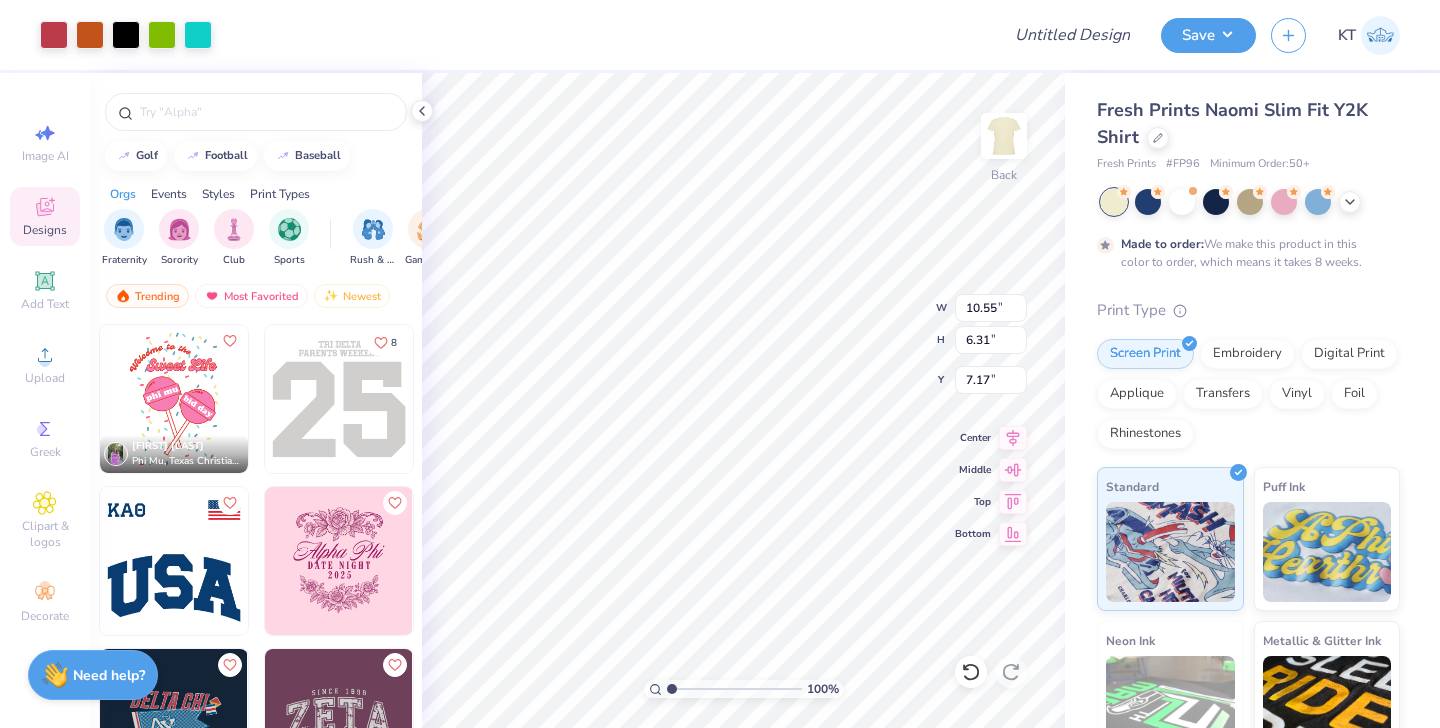 type on "4.84" 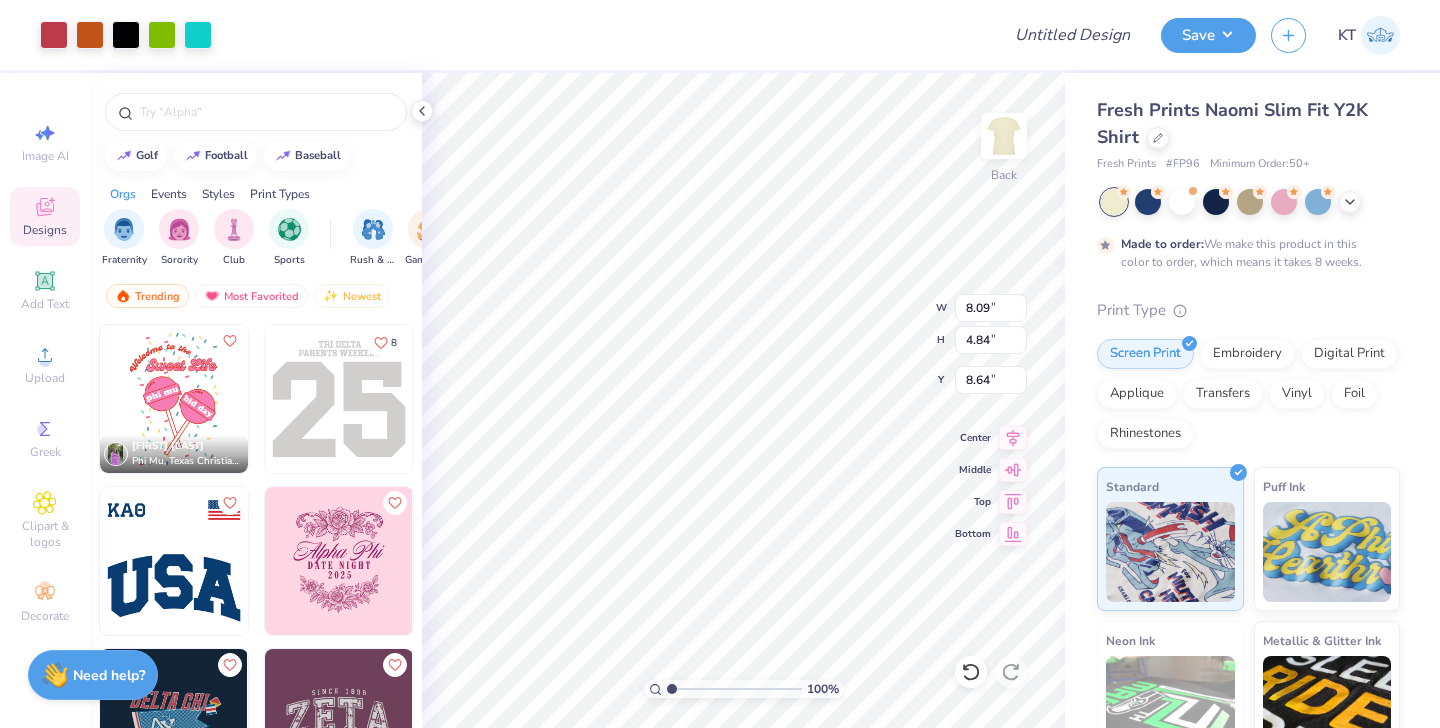 type on "1.10" 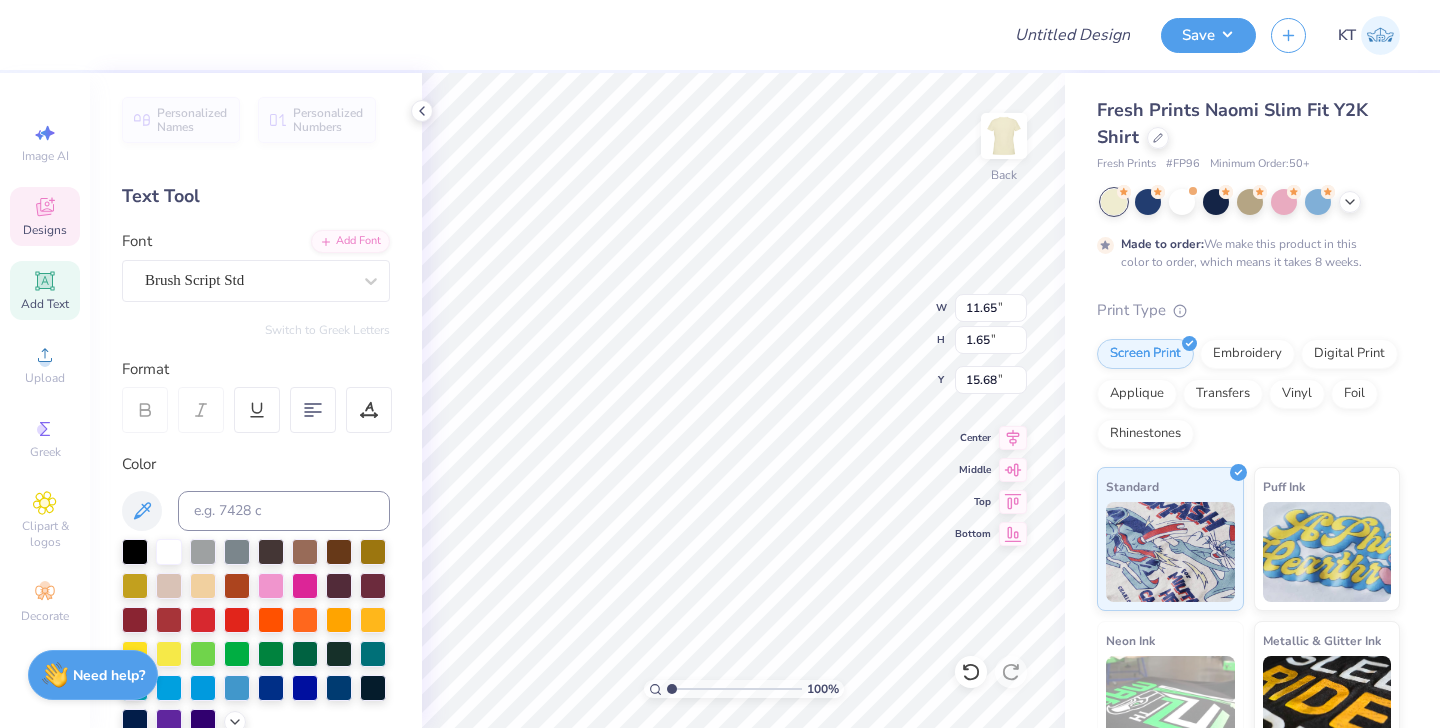 type on "5.66" 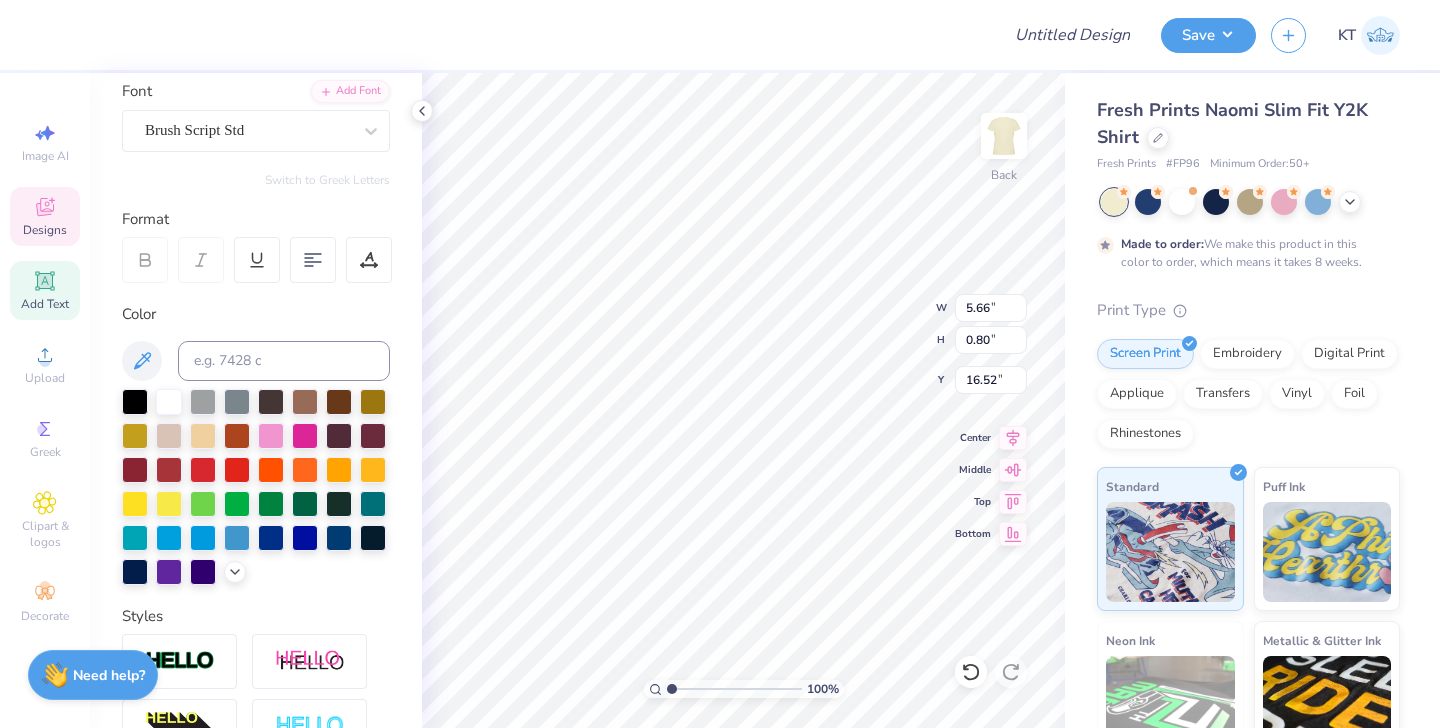 scroll, scrollTop: 153, scrollLeft: 0, axis: vertical 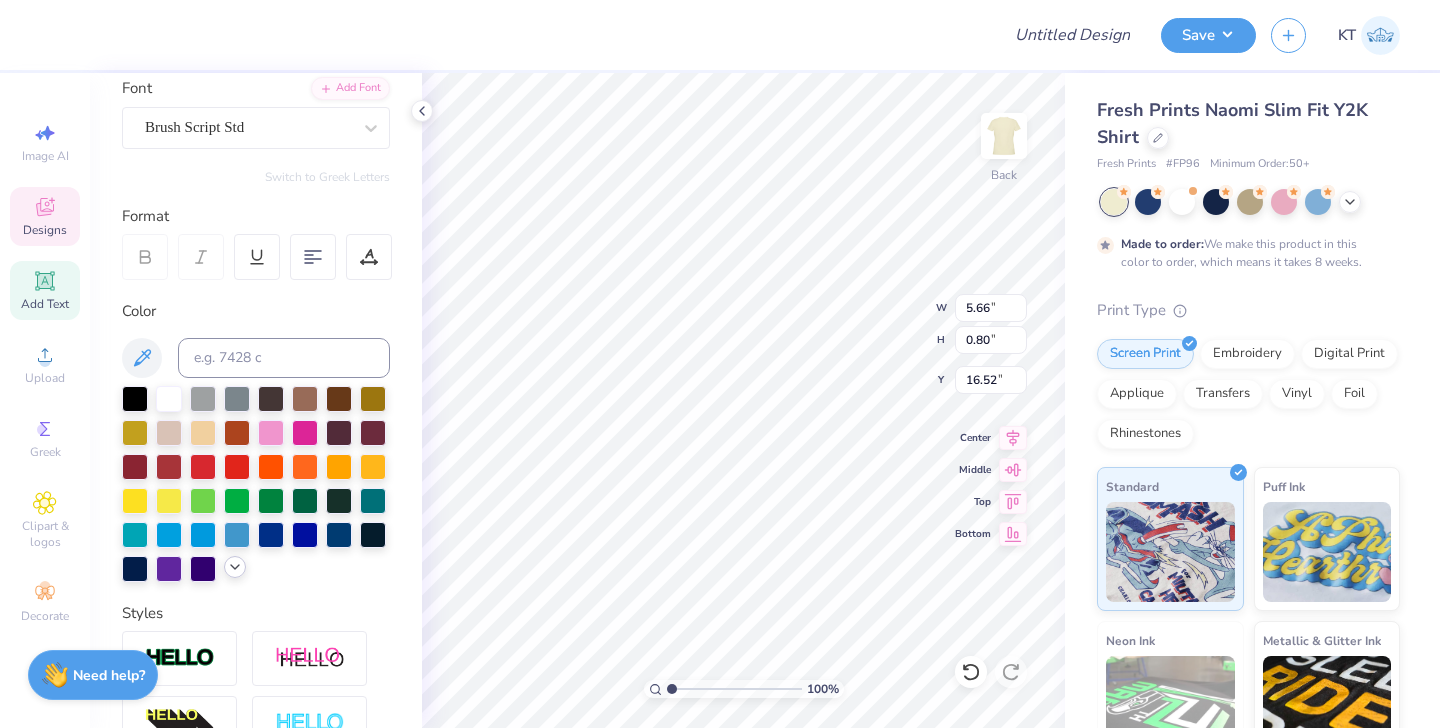 click 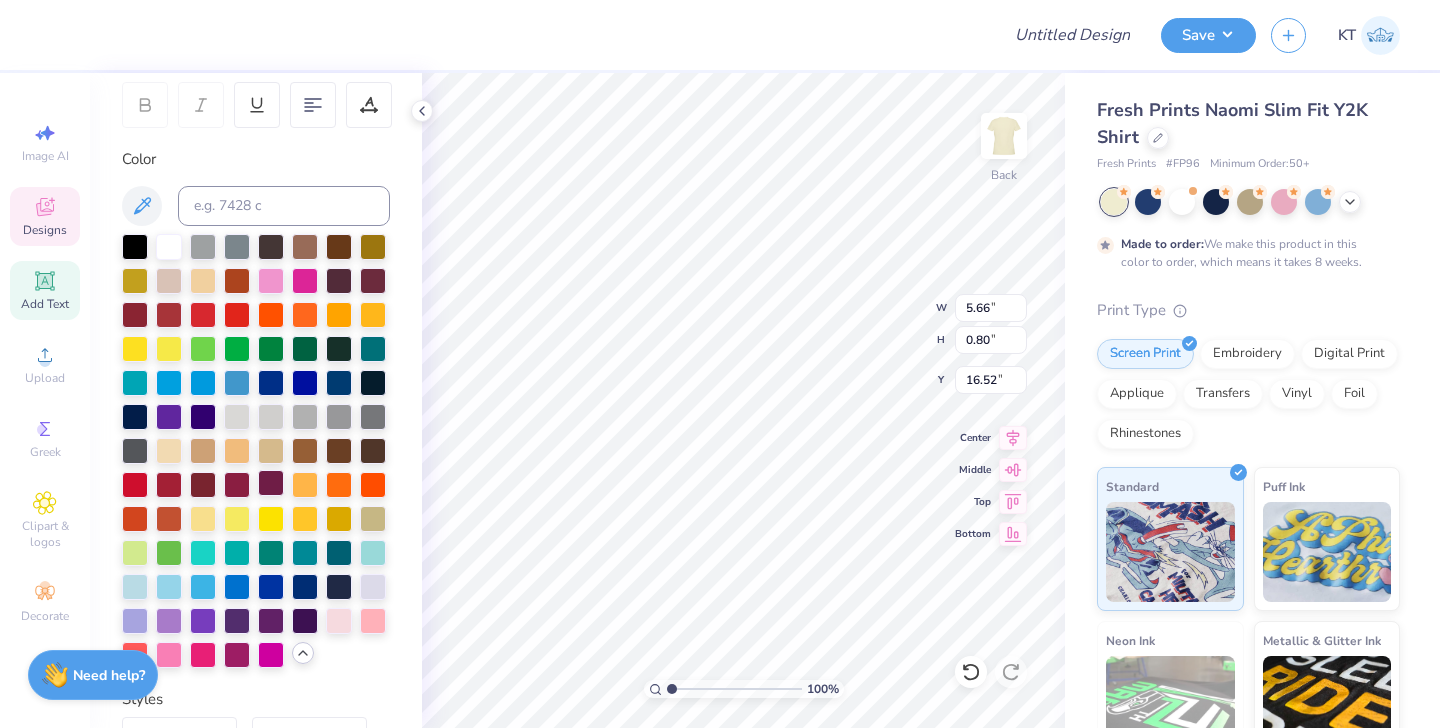 scroll, scrollTop: 317, scrollLeft: 0, axis: vertical 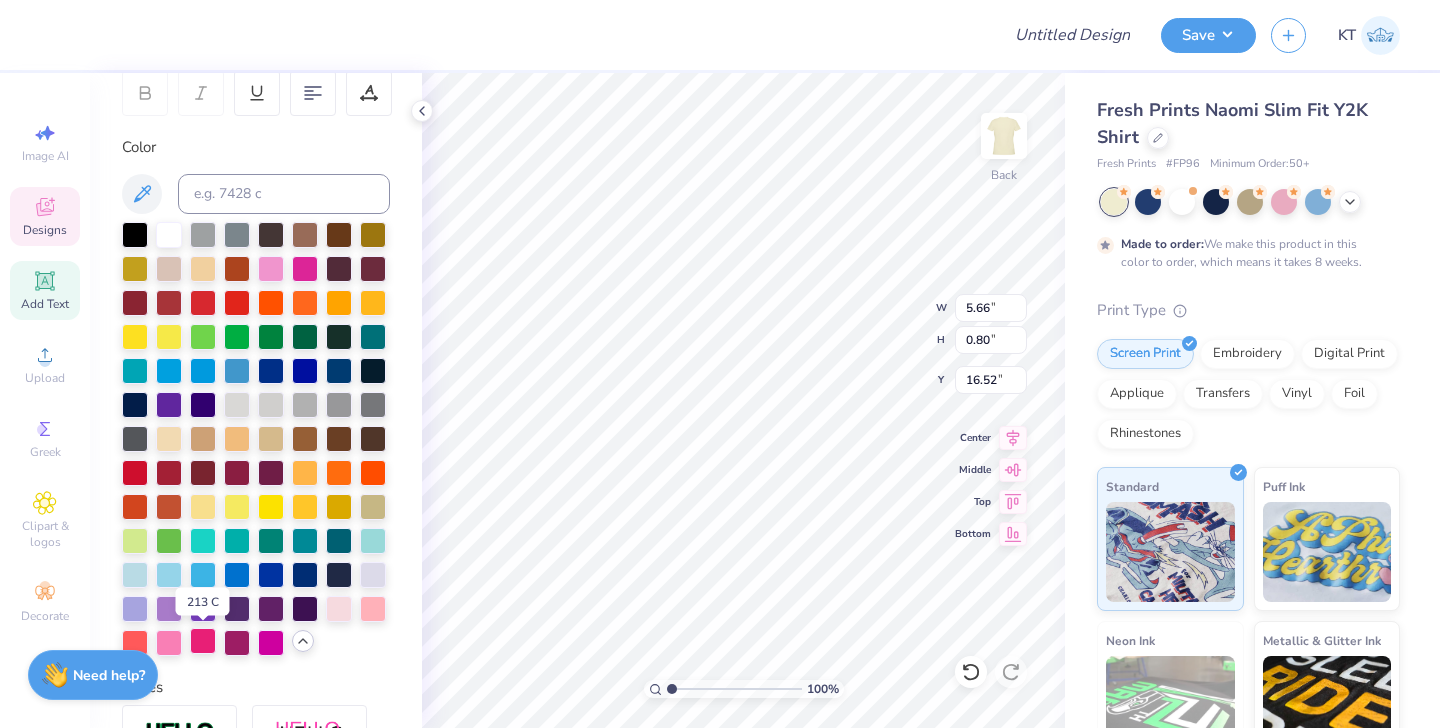 click at bounding box center (203, 641) 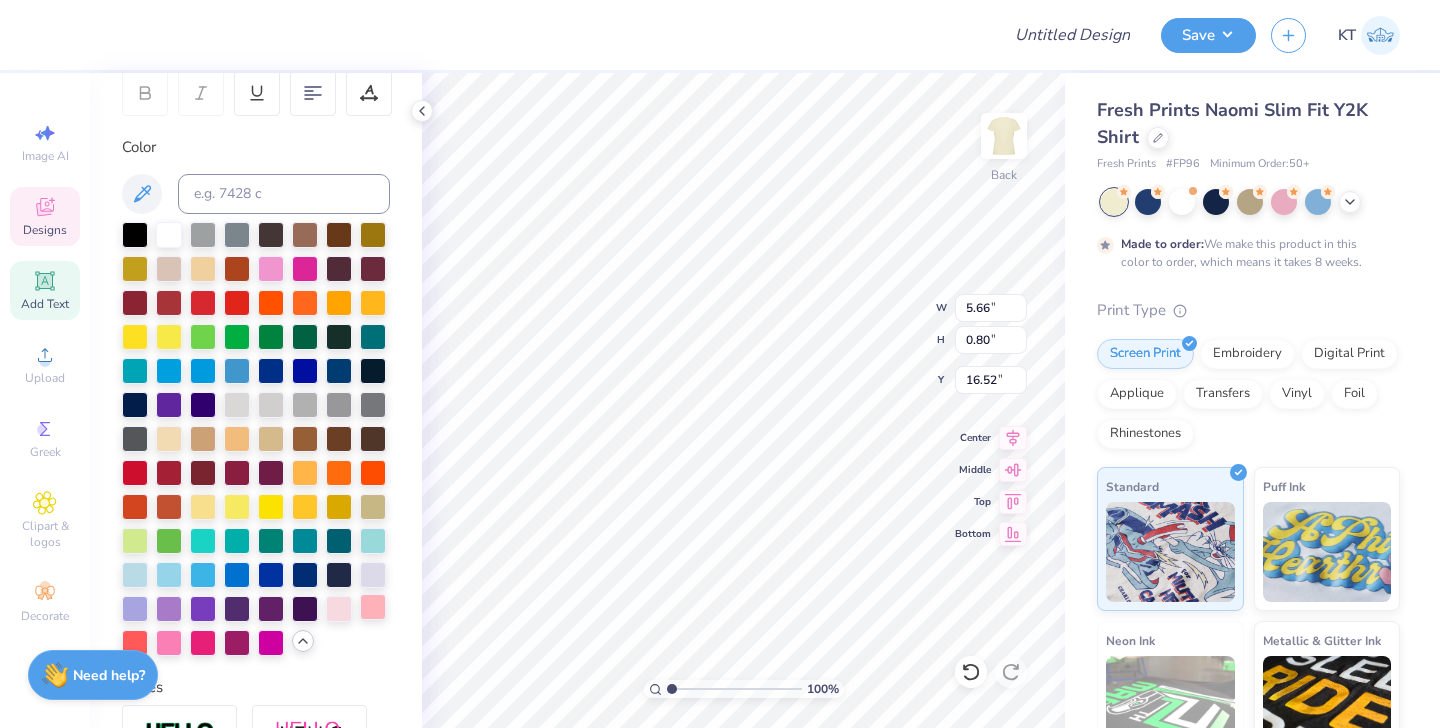 type on "10.72" 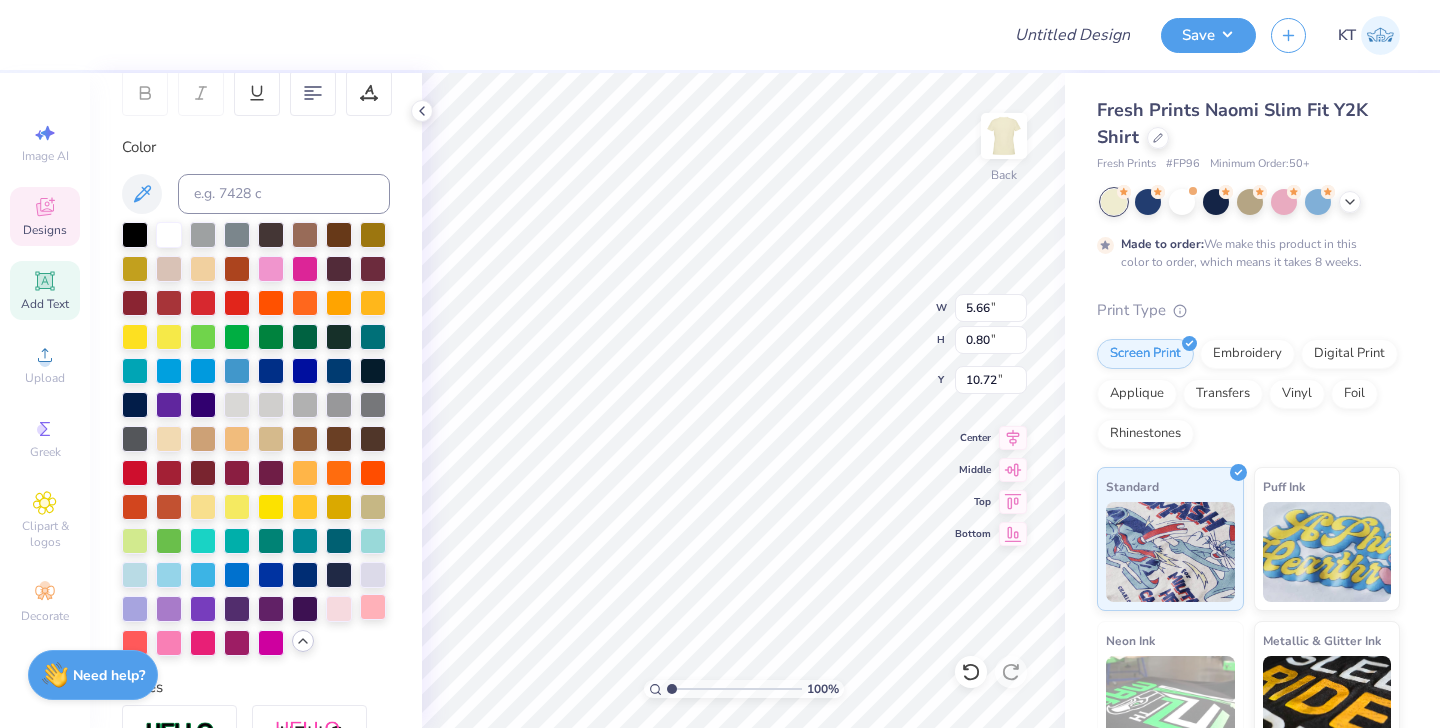 type on "4.61" 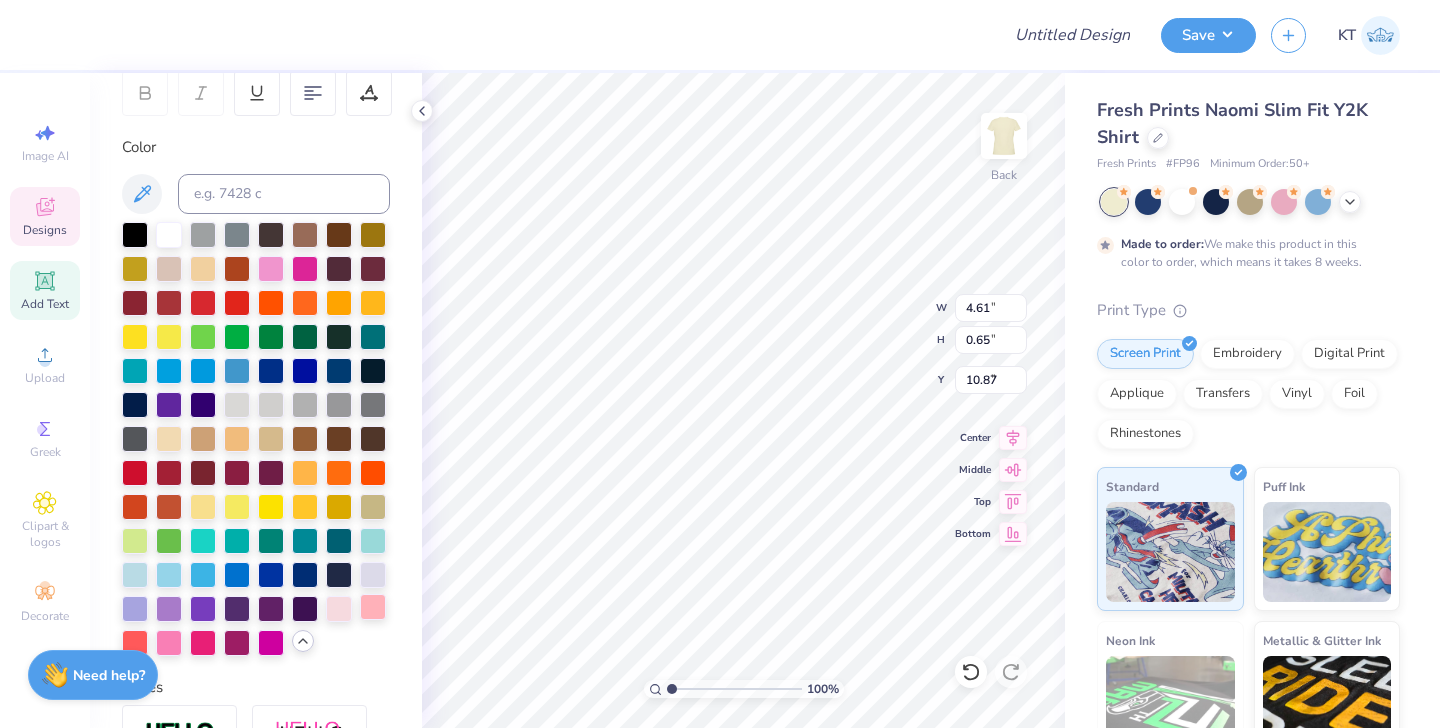 type on "3.52" 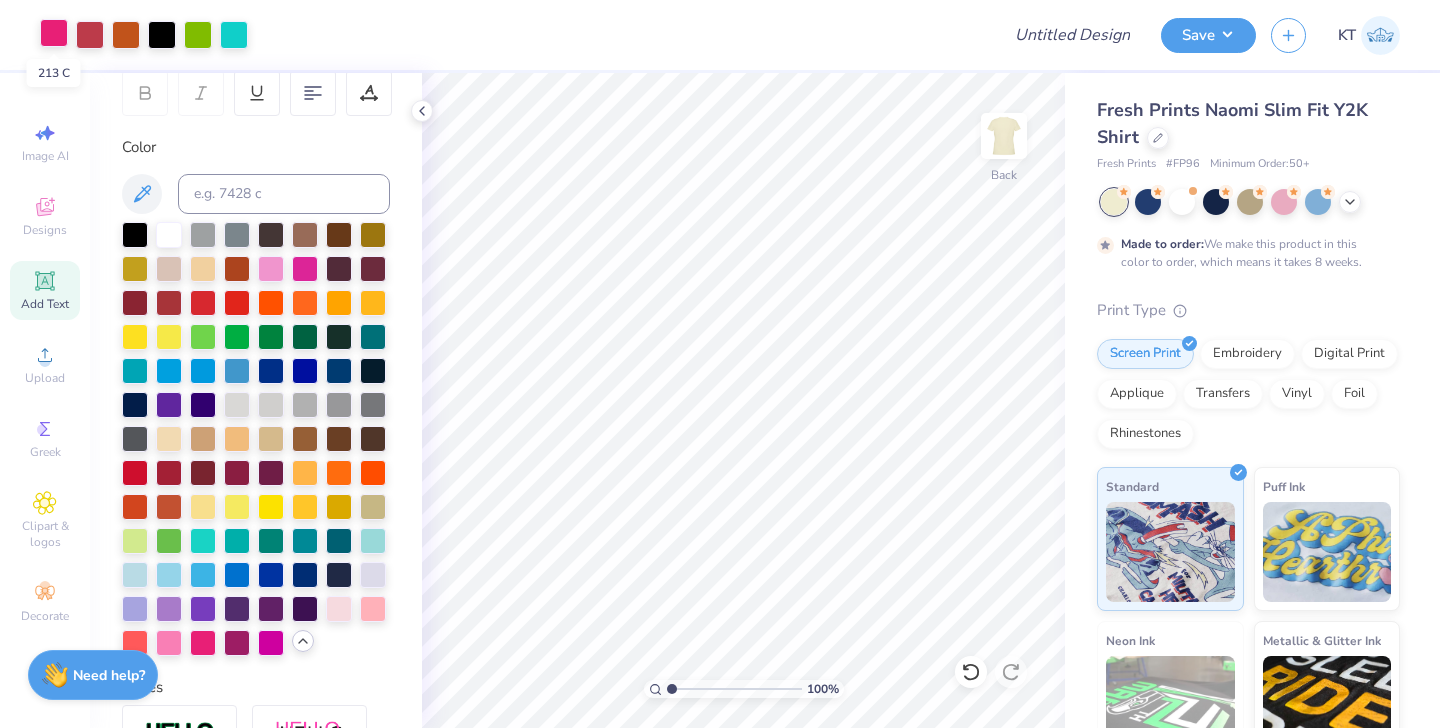 click at bounding box center (54, 33) 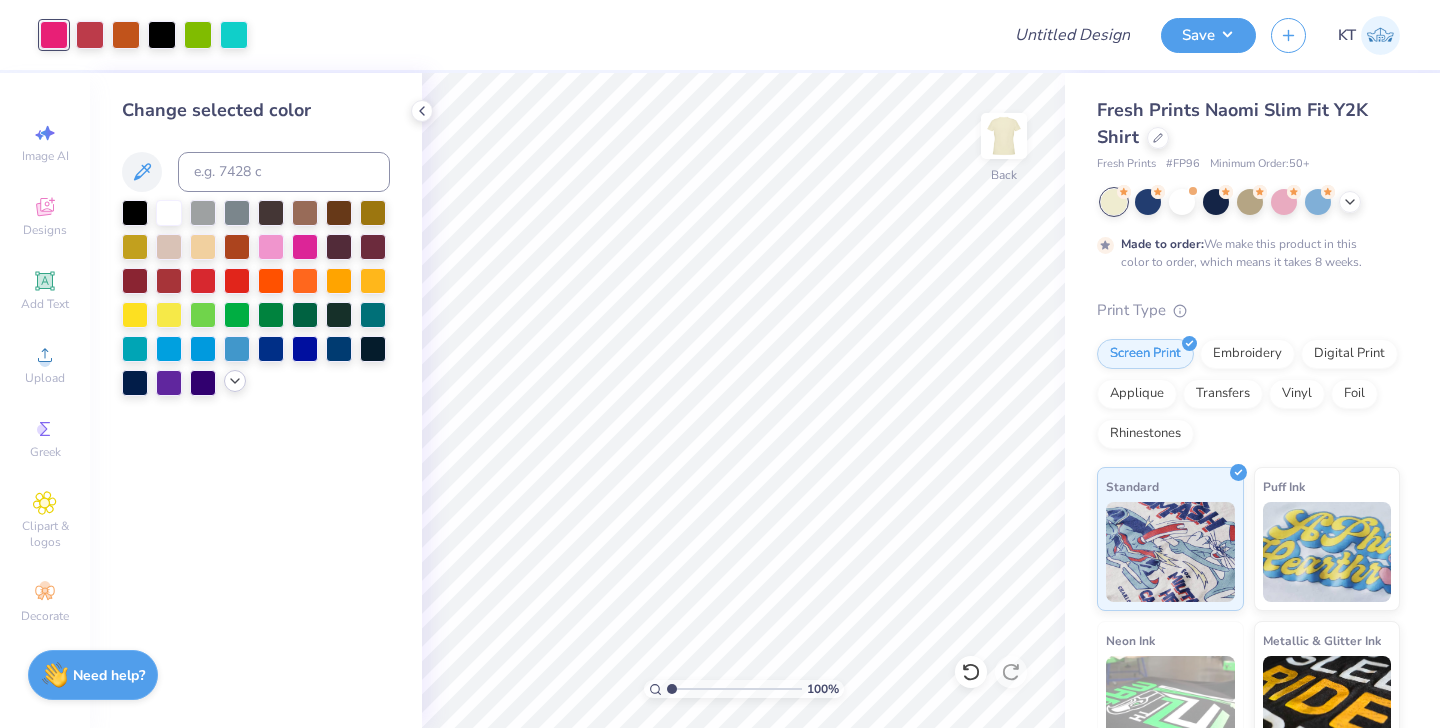 click 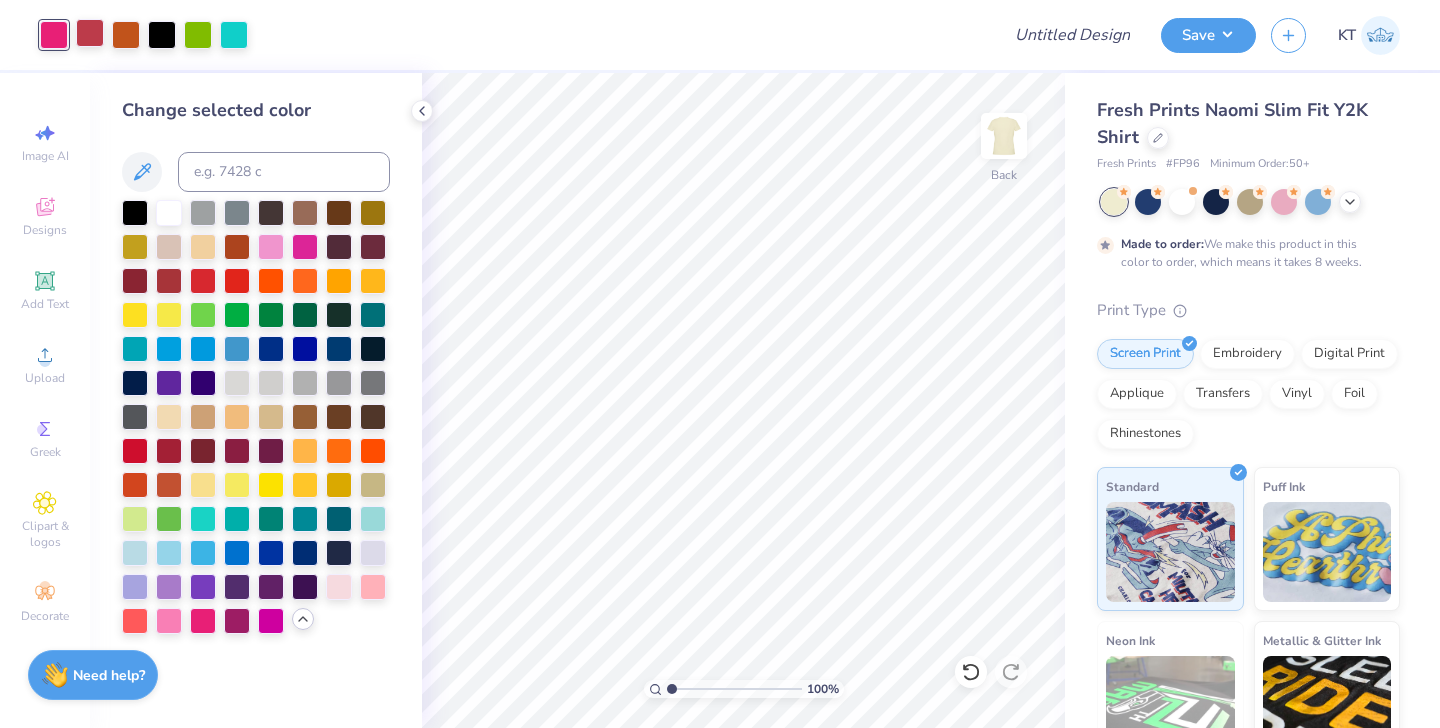 click at bounding box center [90, 33] 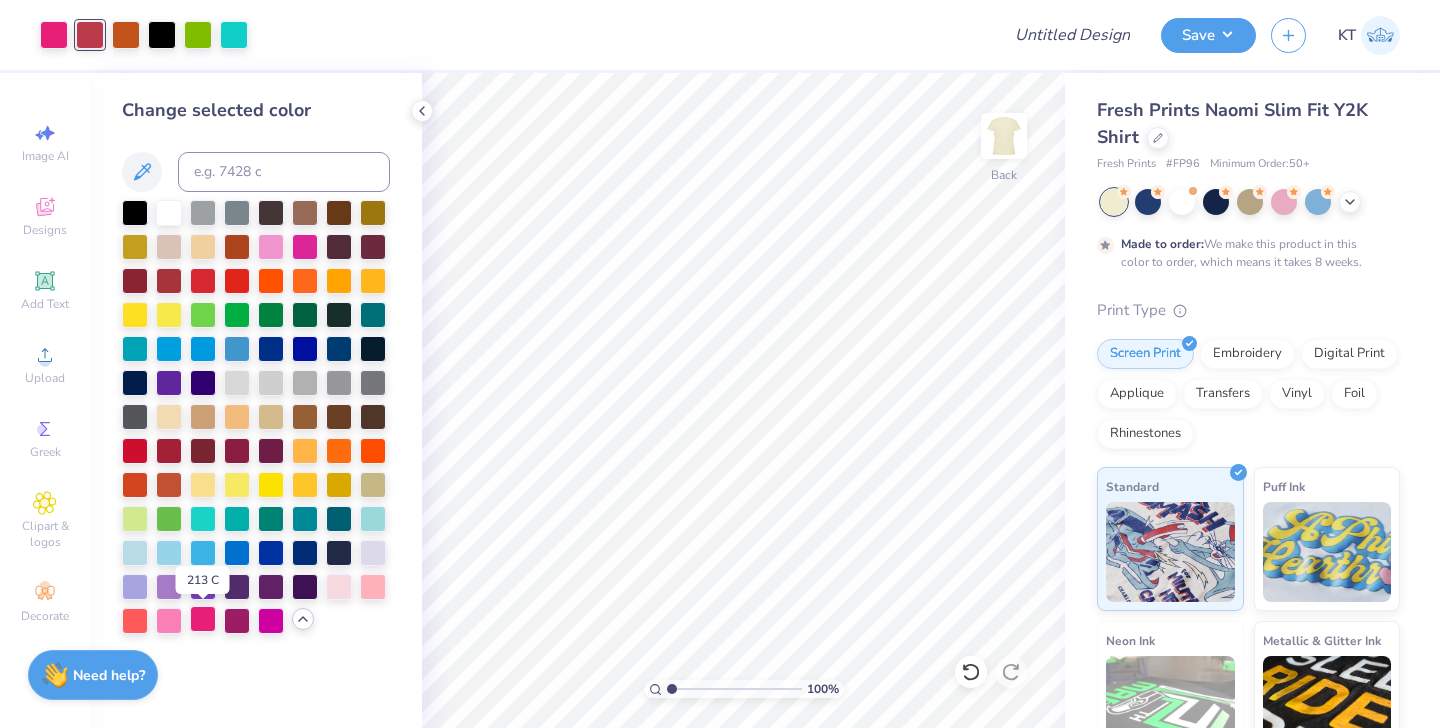 click at bounding box center [203, 619] 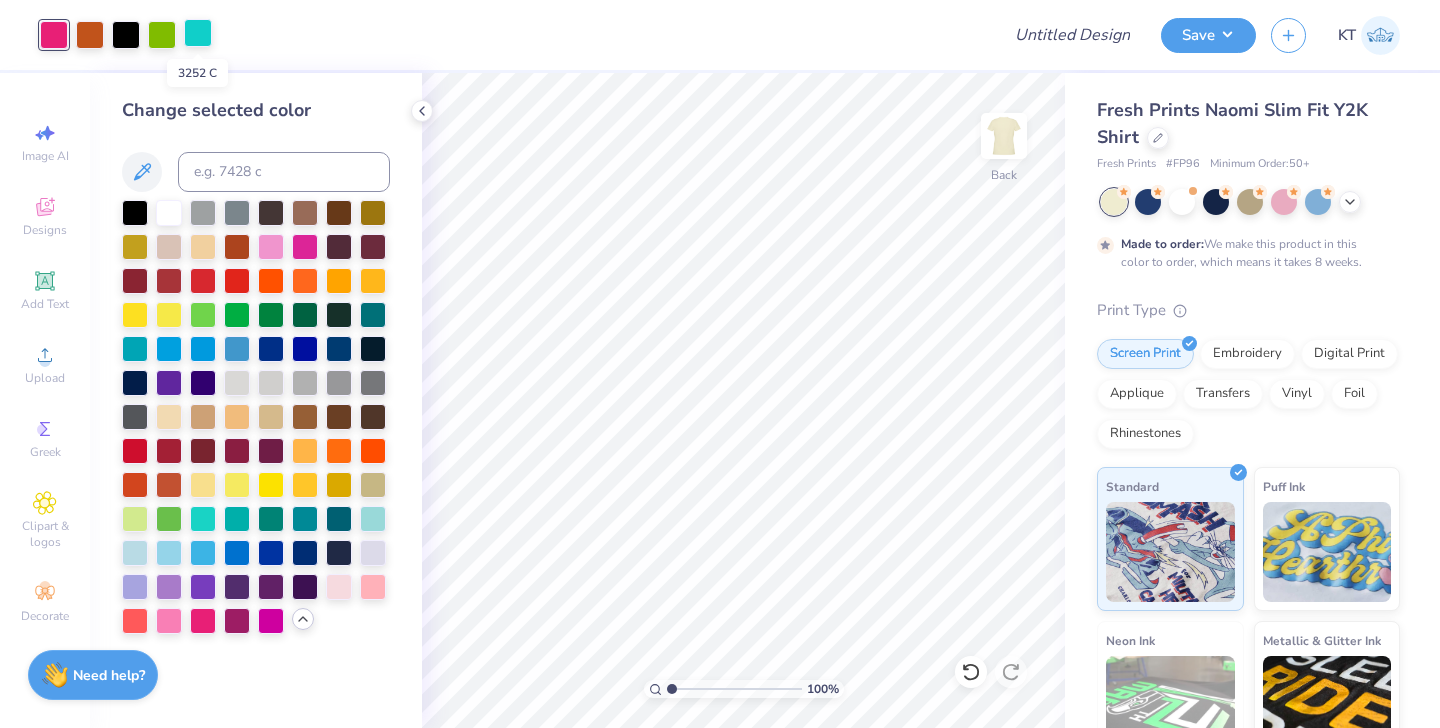 click at bounding box center (198, 33) 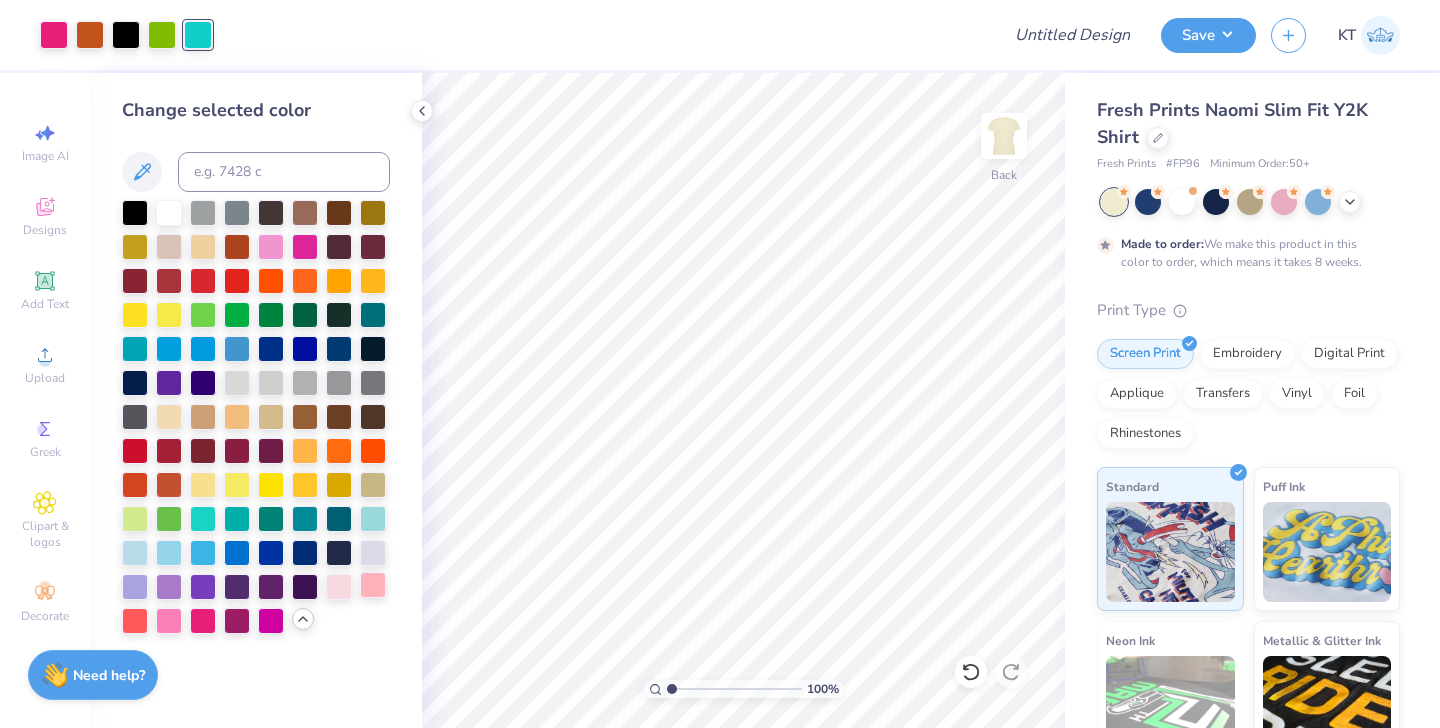 click at bounding box center [373, 585] 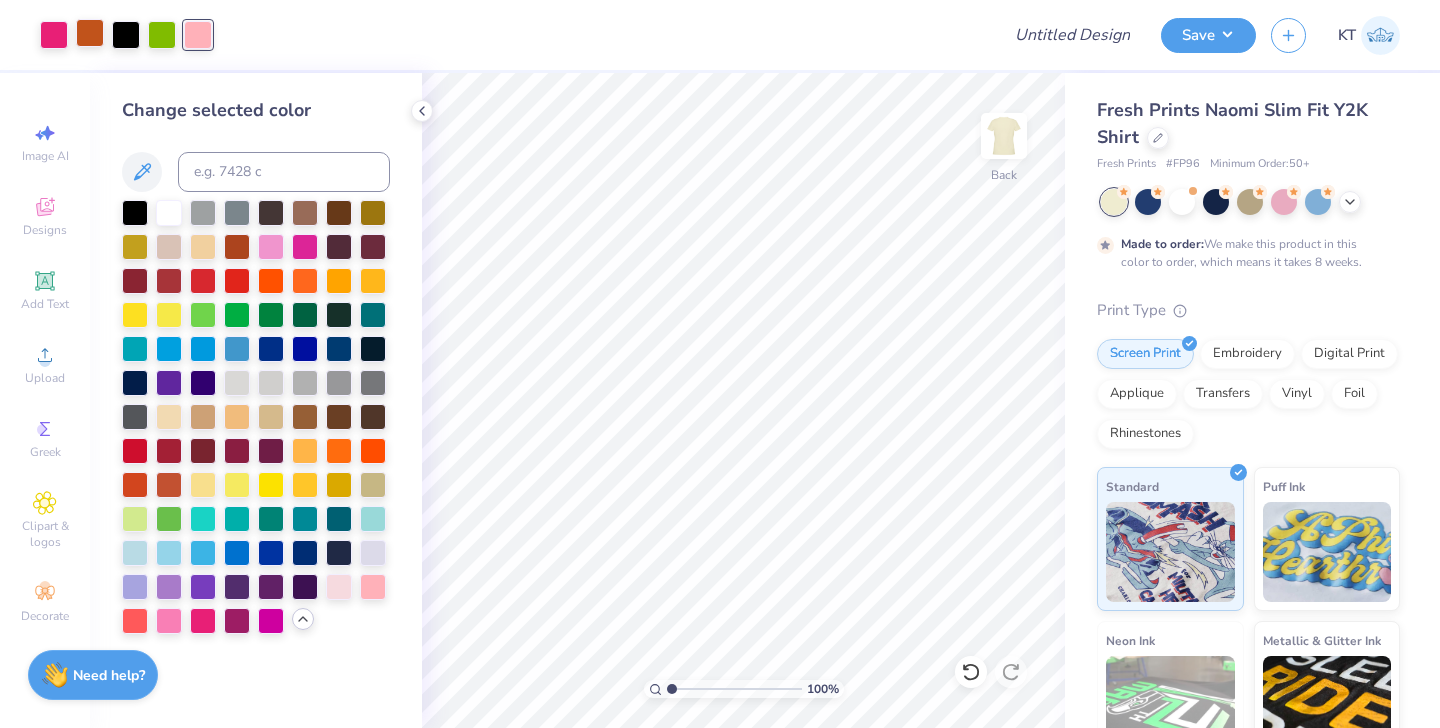 click at bounding box center [90, 33] 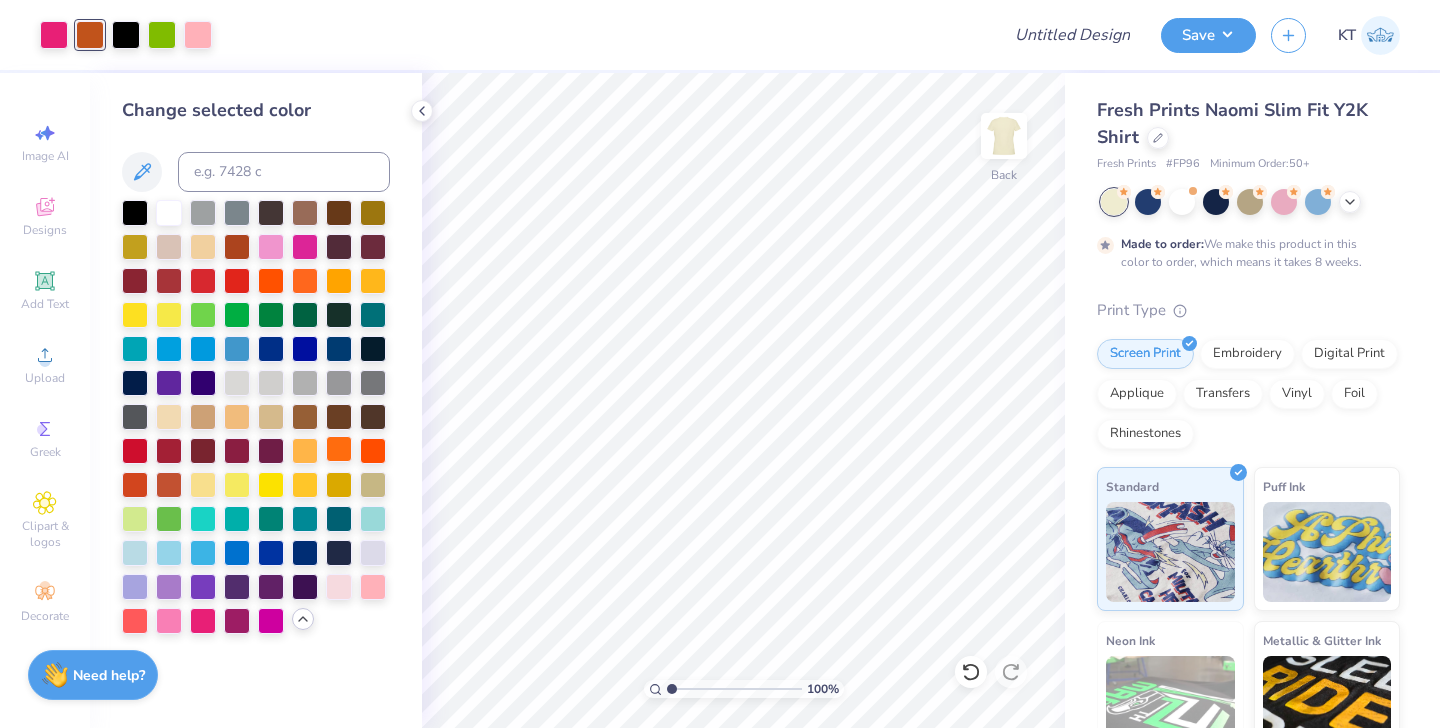 click at bounding box center (339, 449) 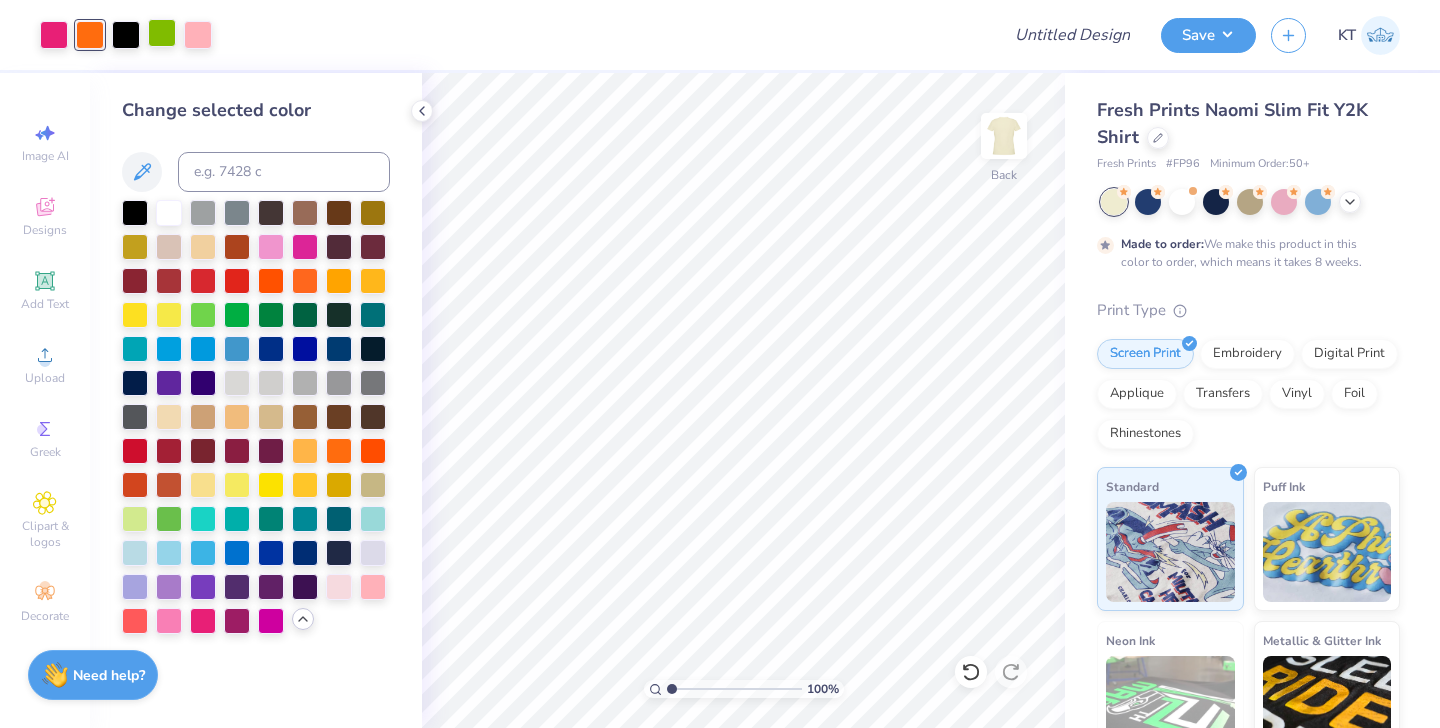 click at bounding box center [162, 33] 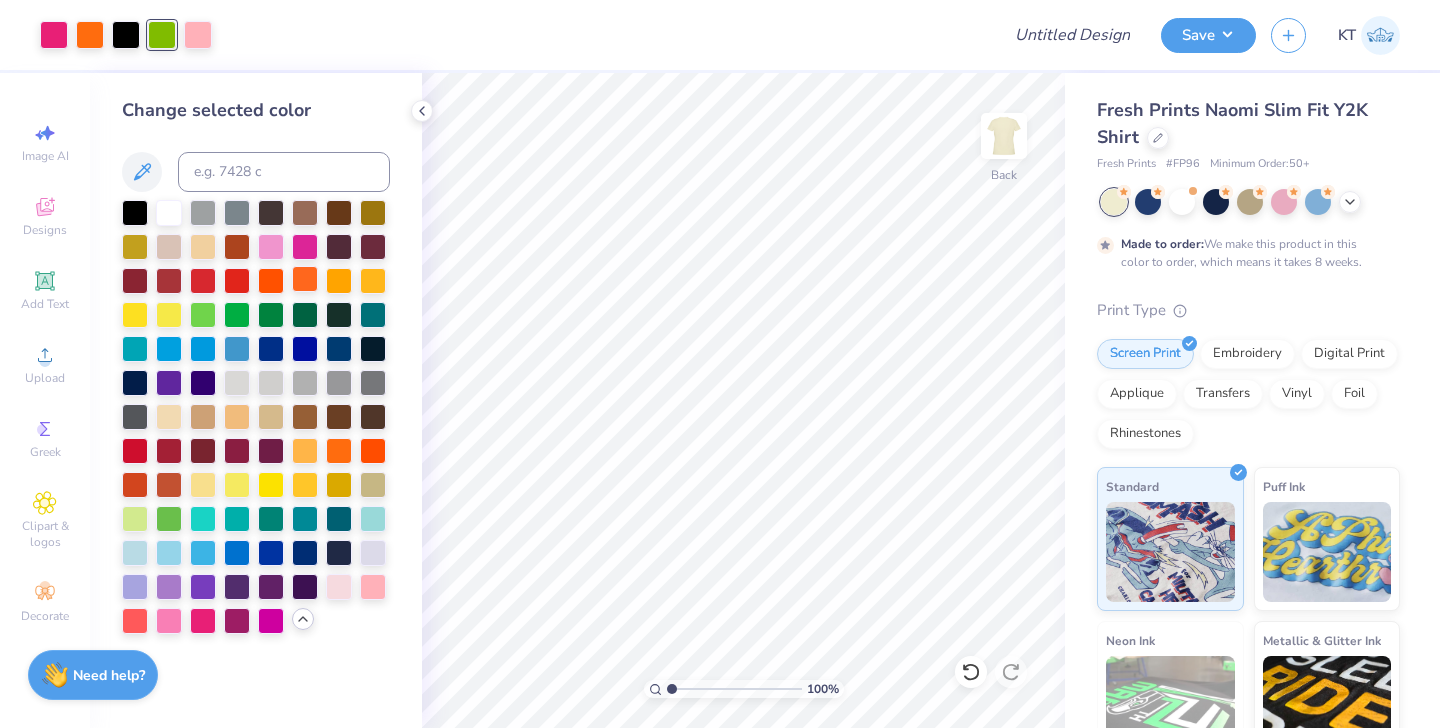 click at bounding box center (305, 279) 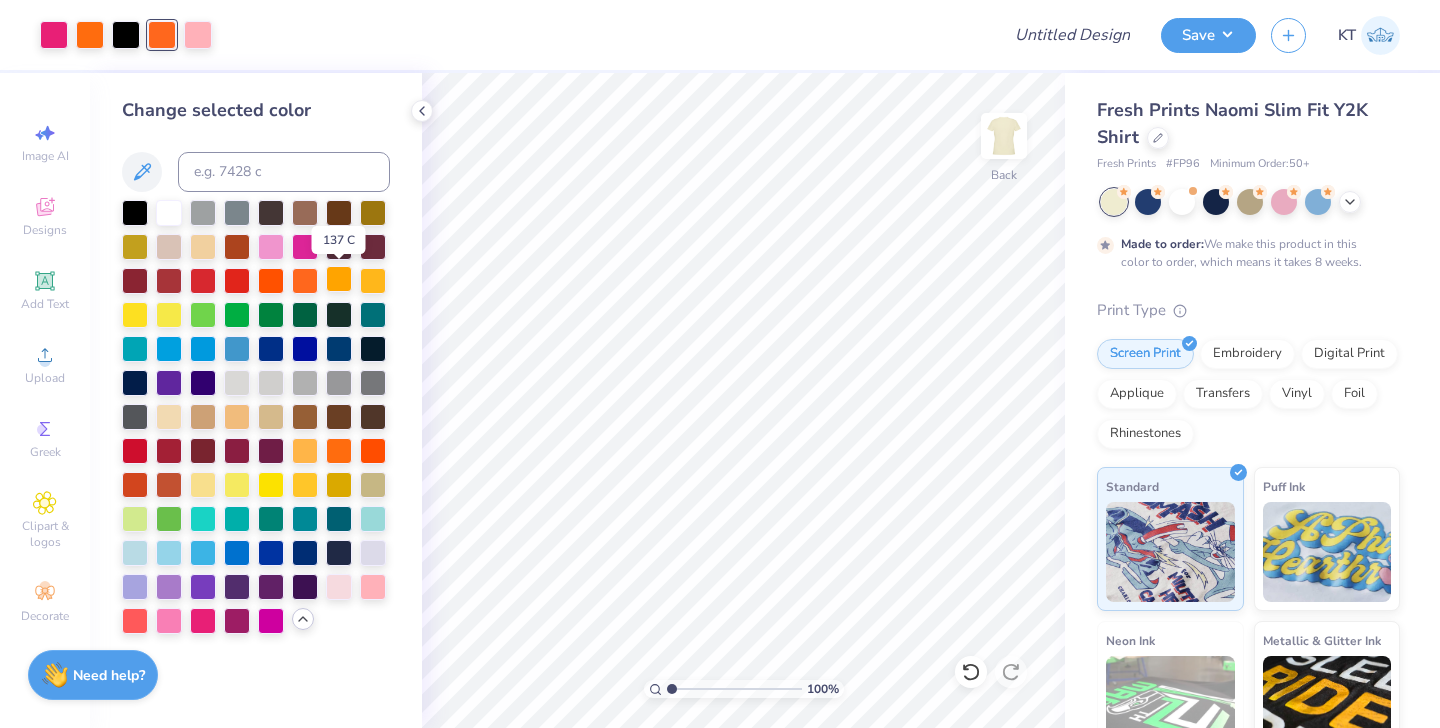 click at bounding box center [339, 279] 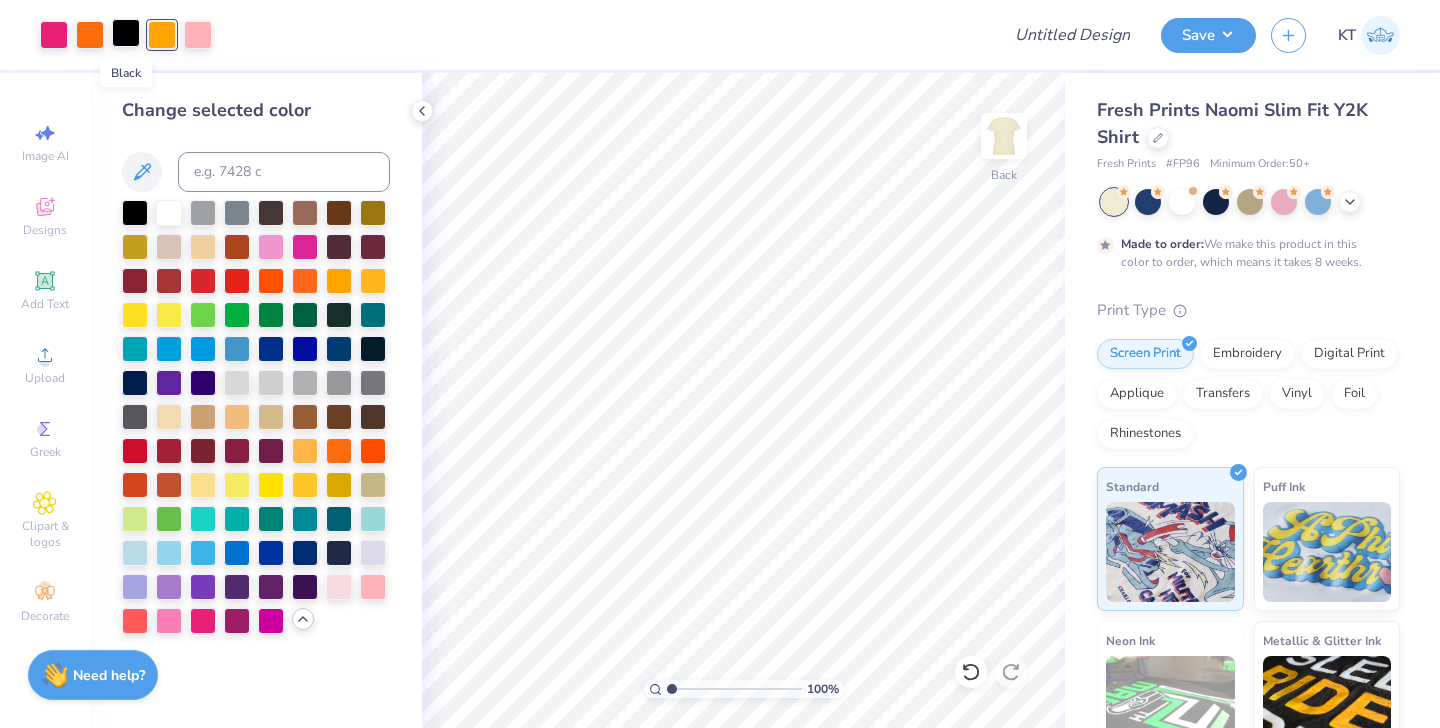 click at bounding box center (126, 33) 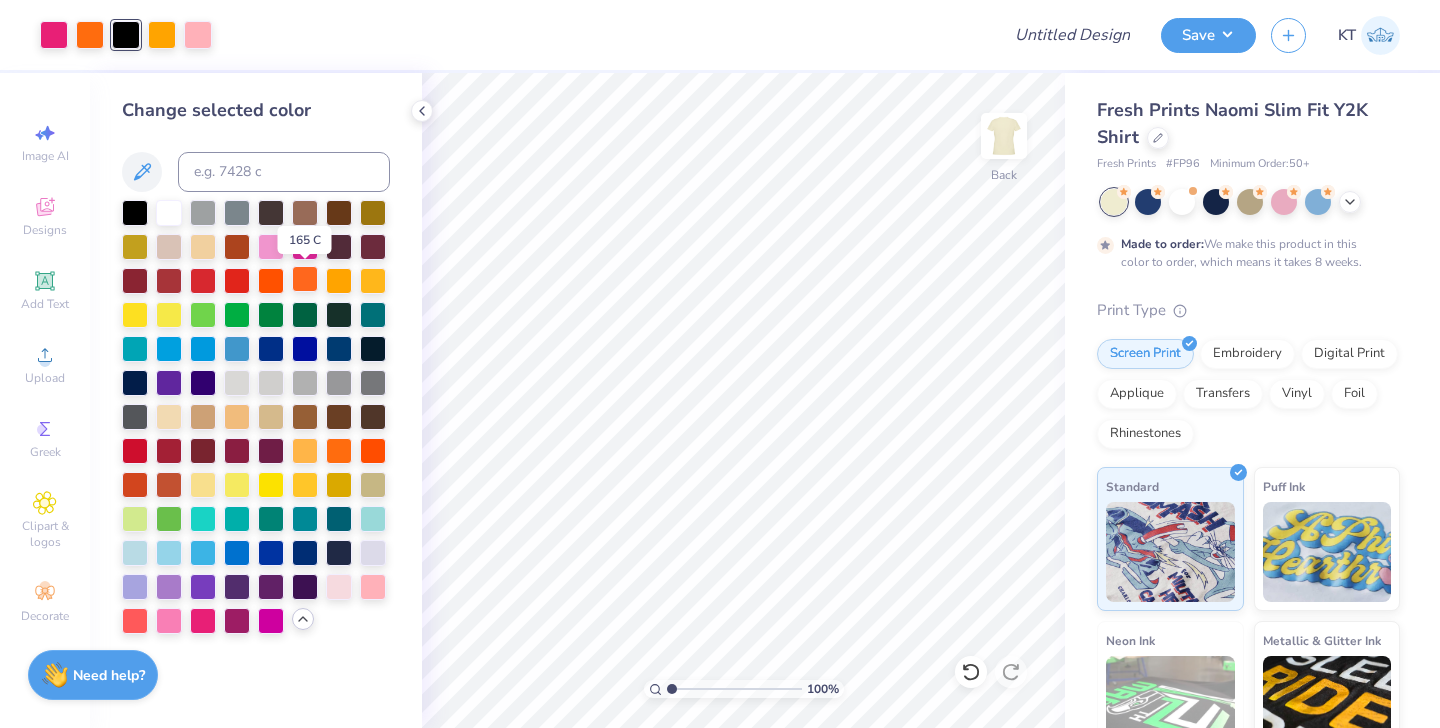 click at bounding box center [305, 279] 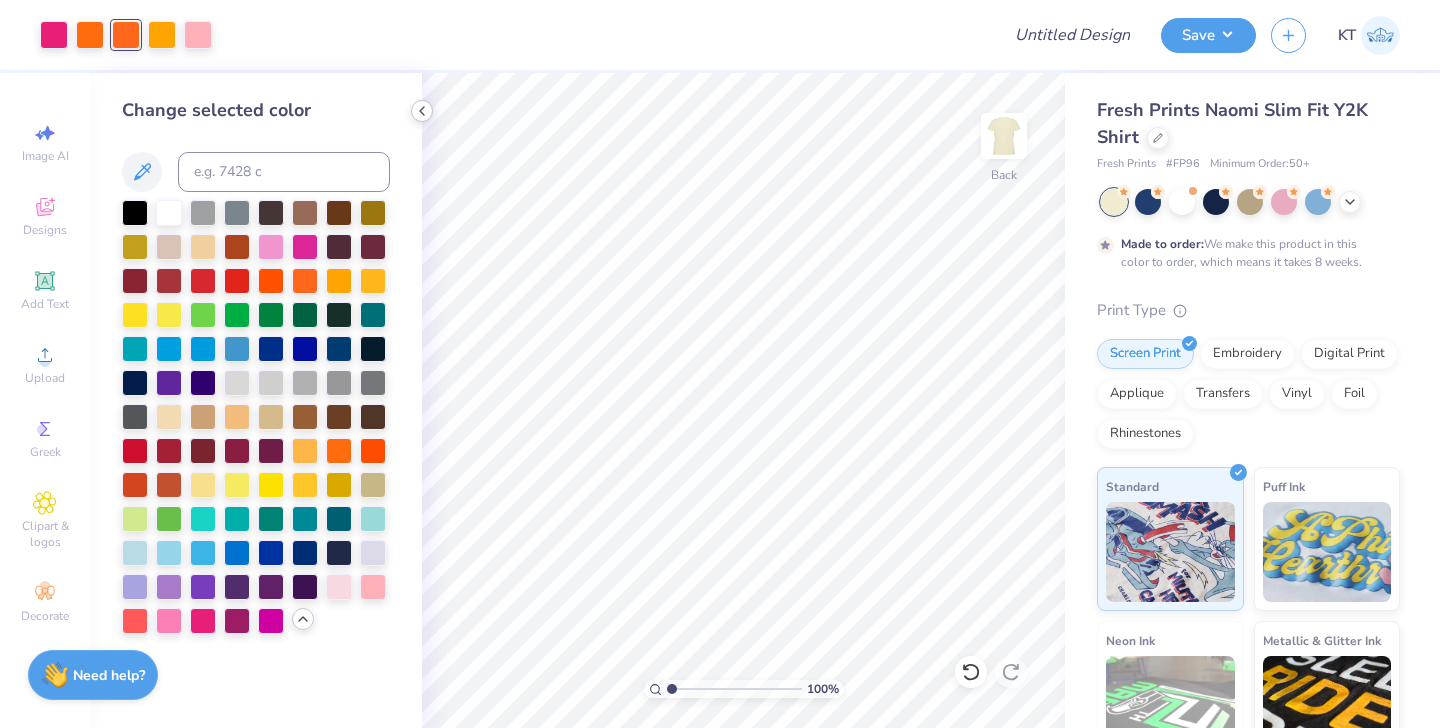 click 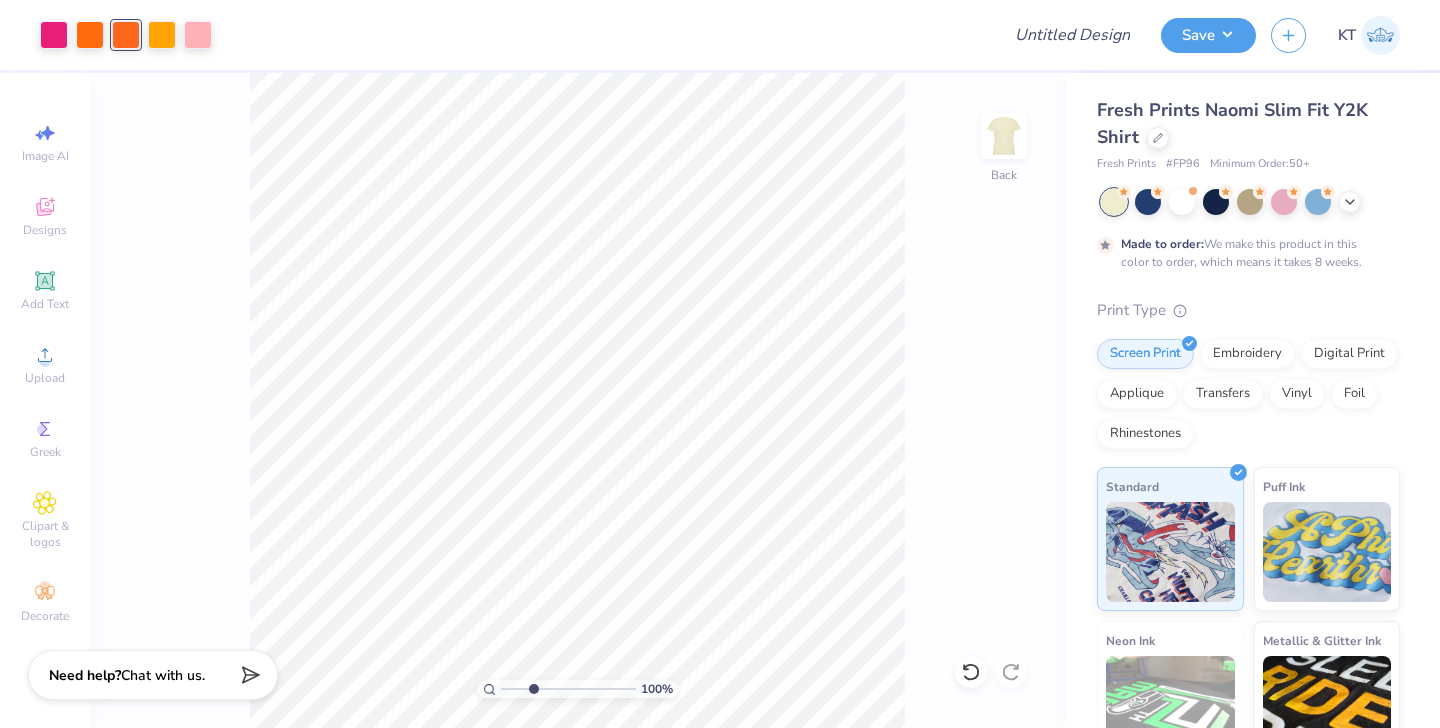 click at bounding box center [568, 689] 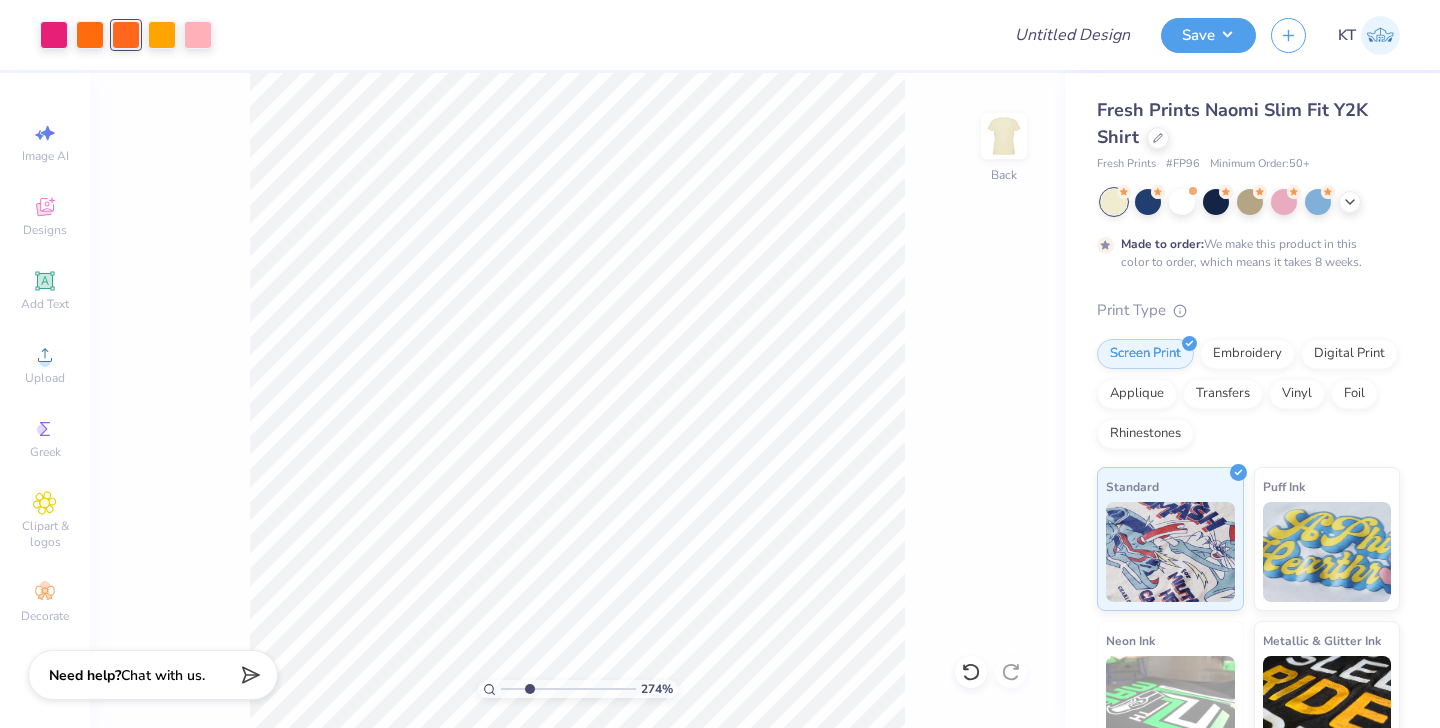 type on "2.74" 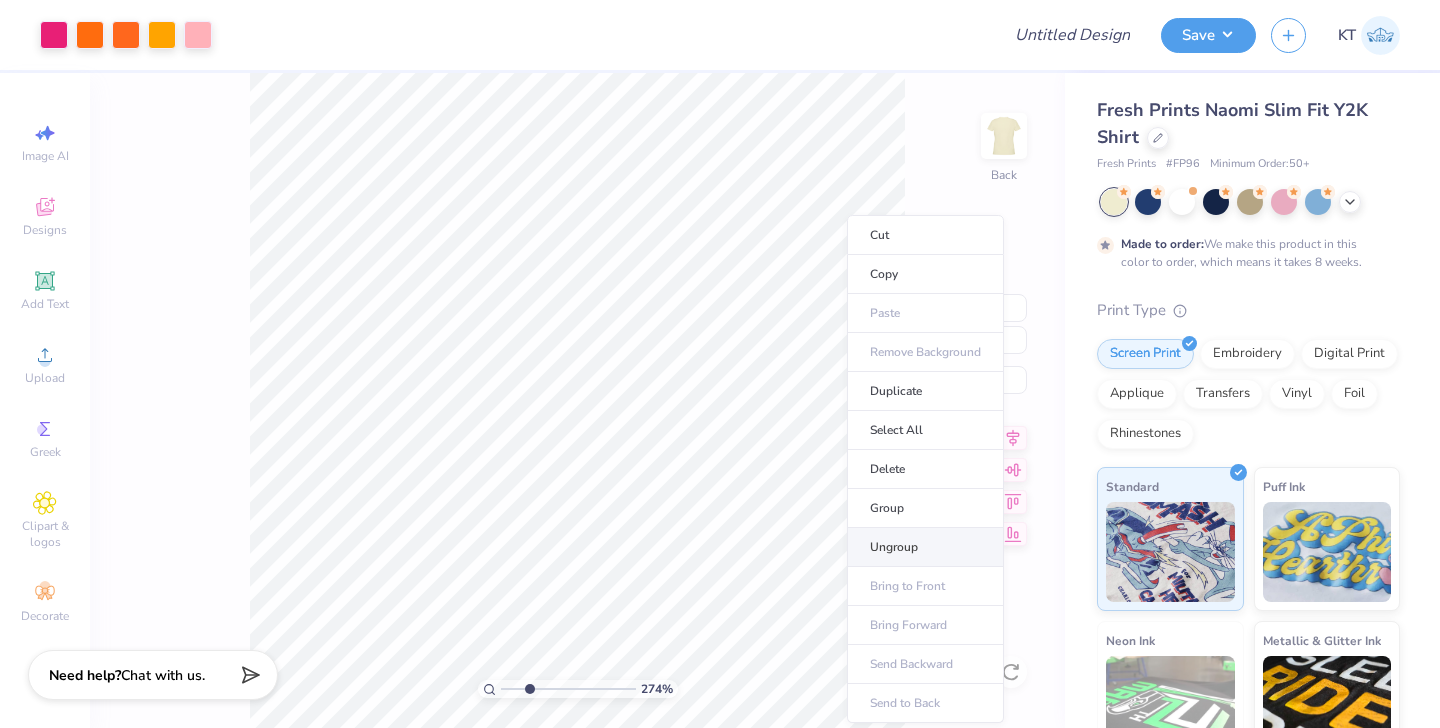 click on "Ungroup" at bounding box center [925, 547] 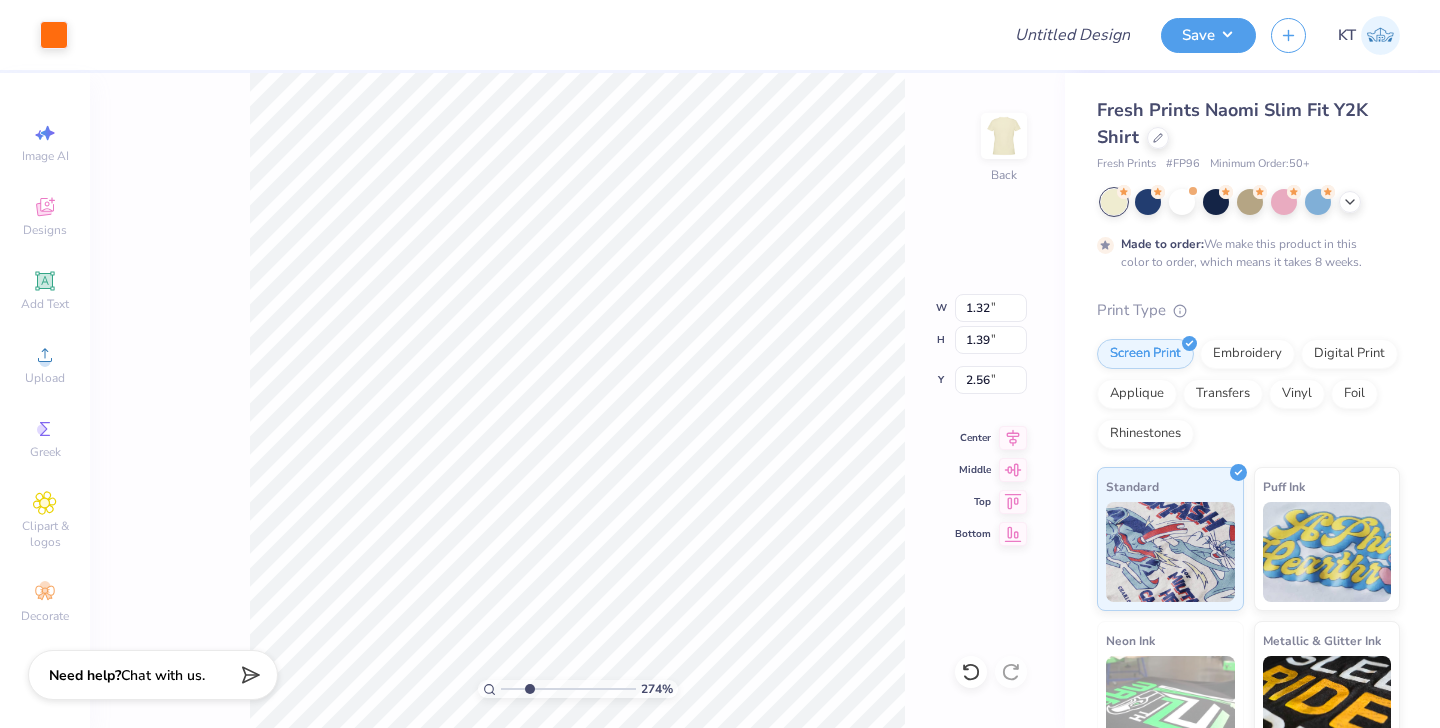 type on "2.56" 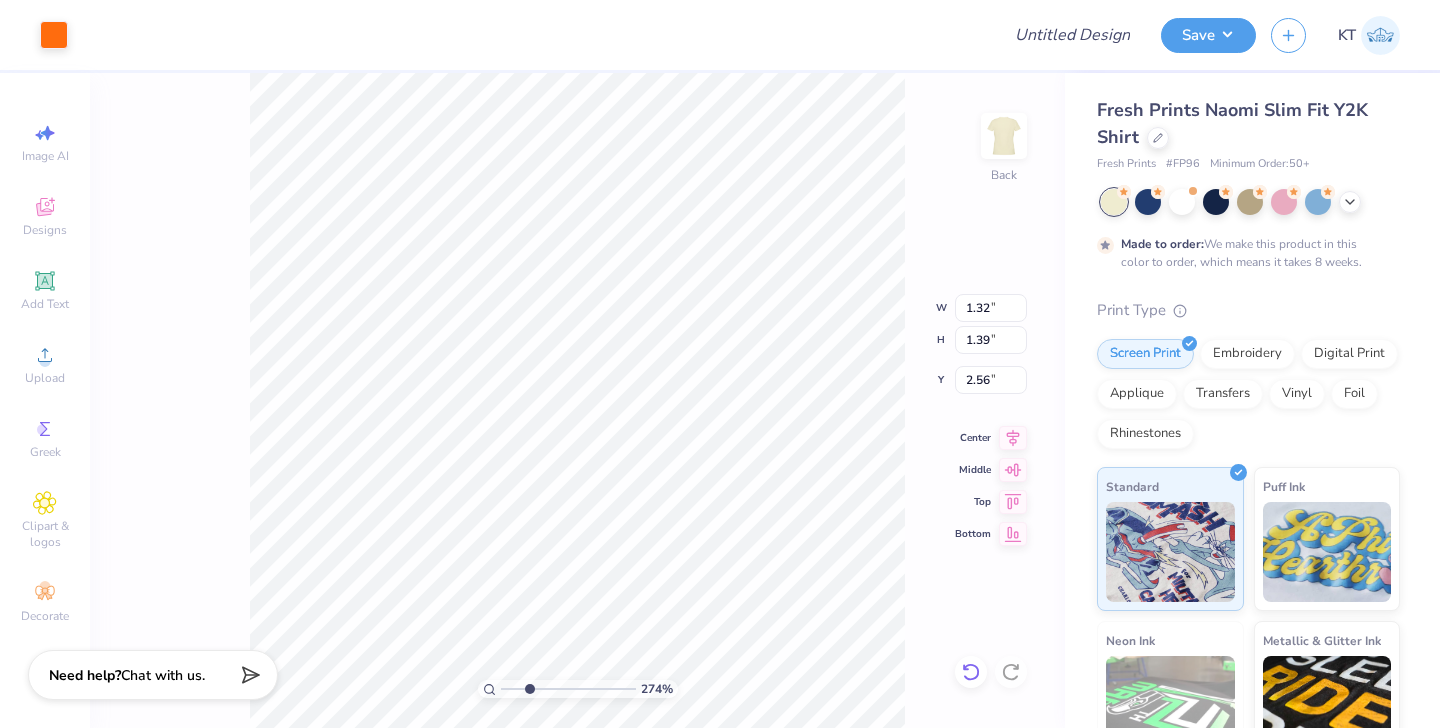 click 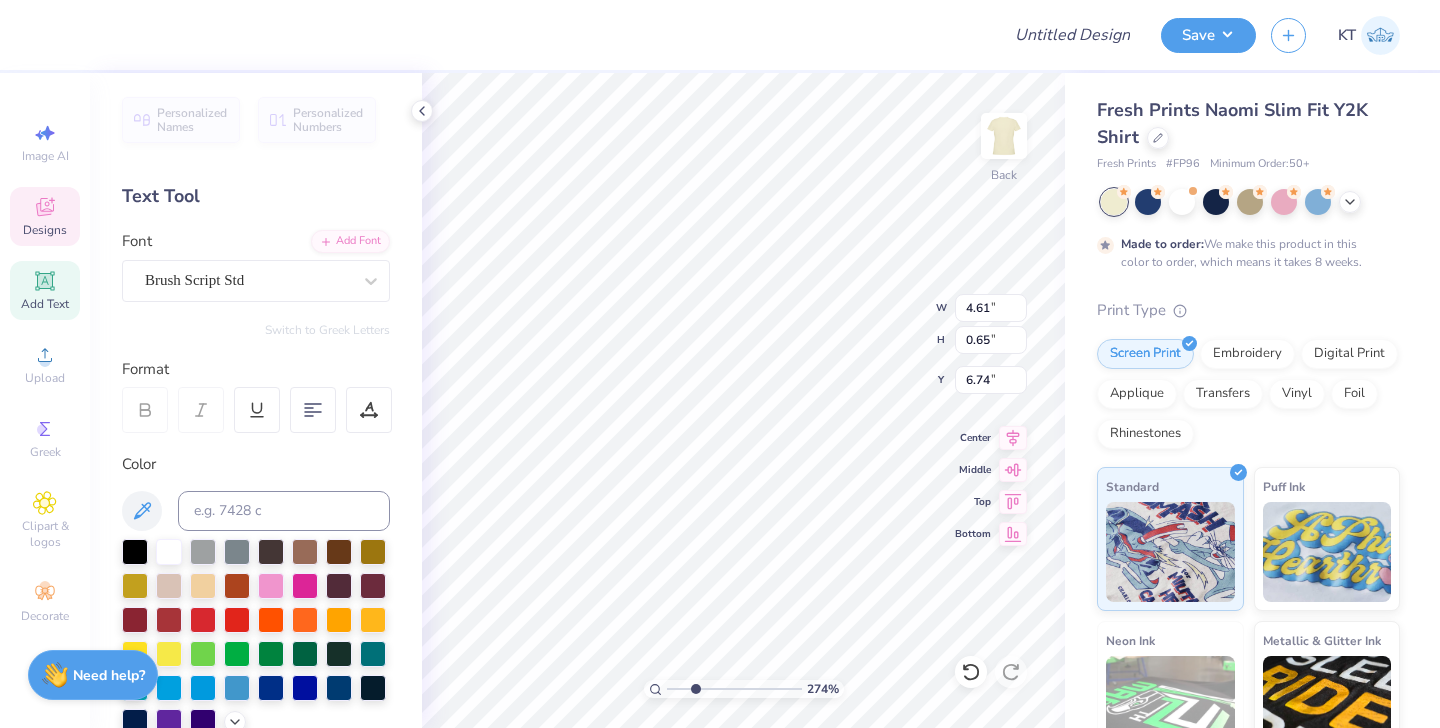 type on "10.10" 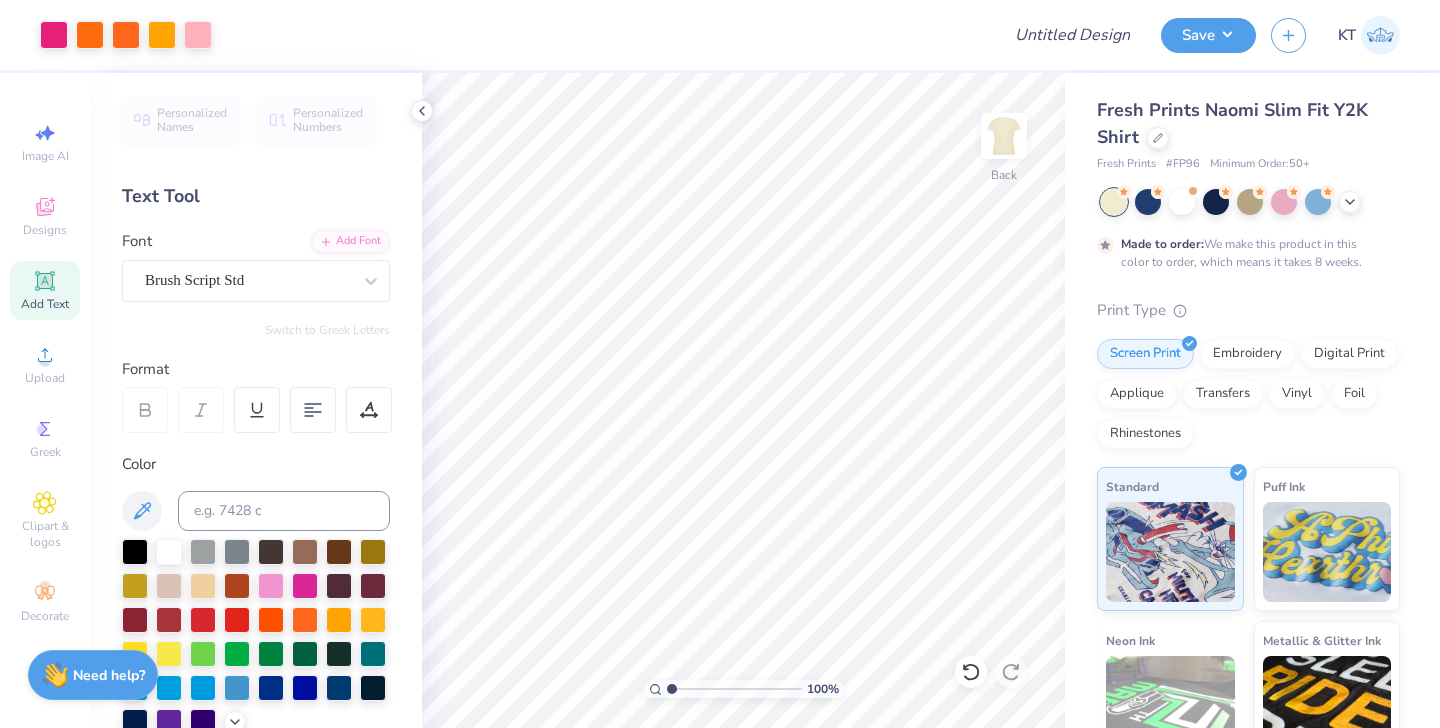 type on "1" 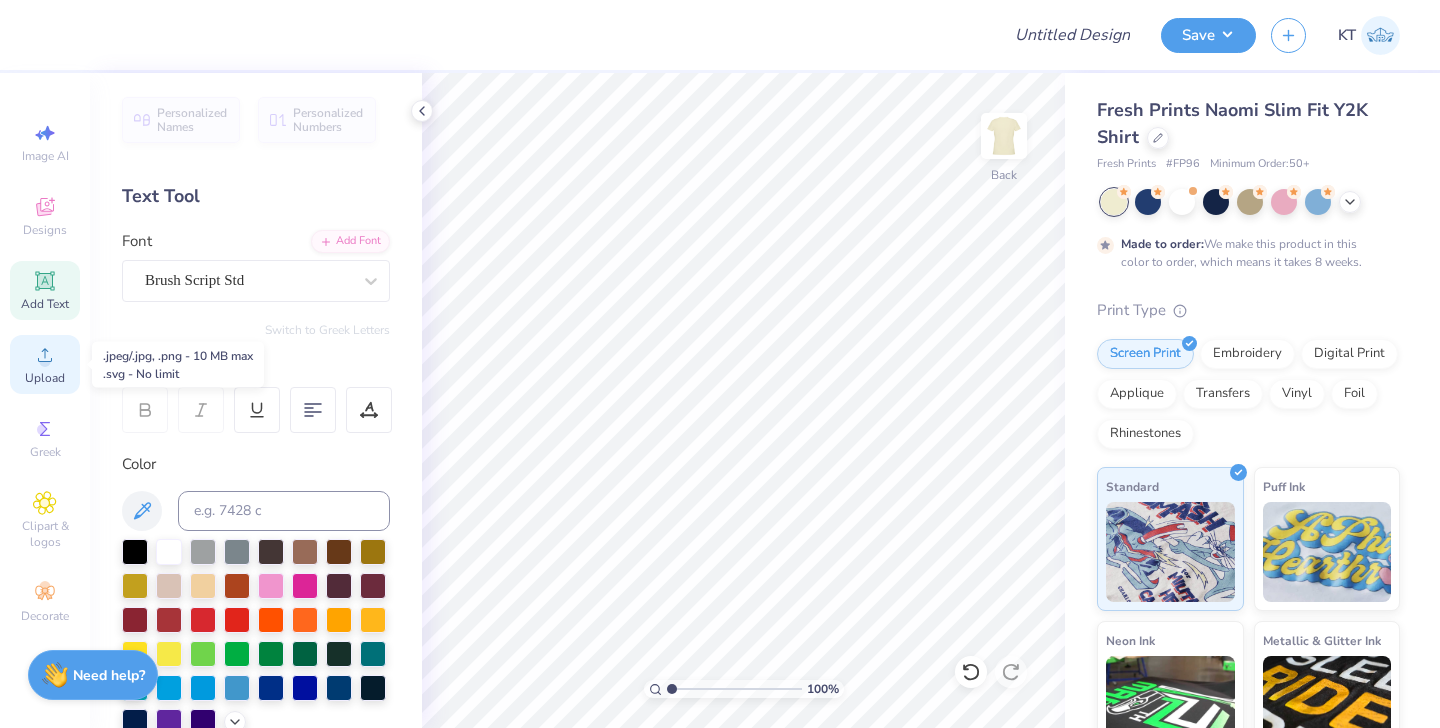 click 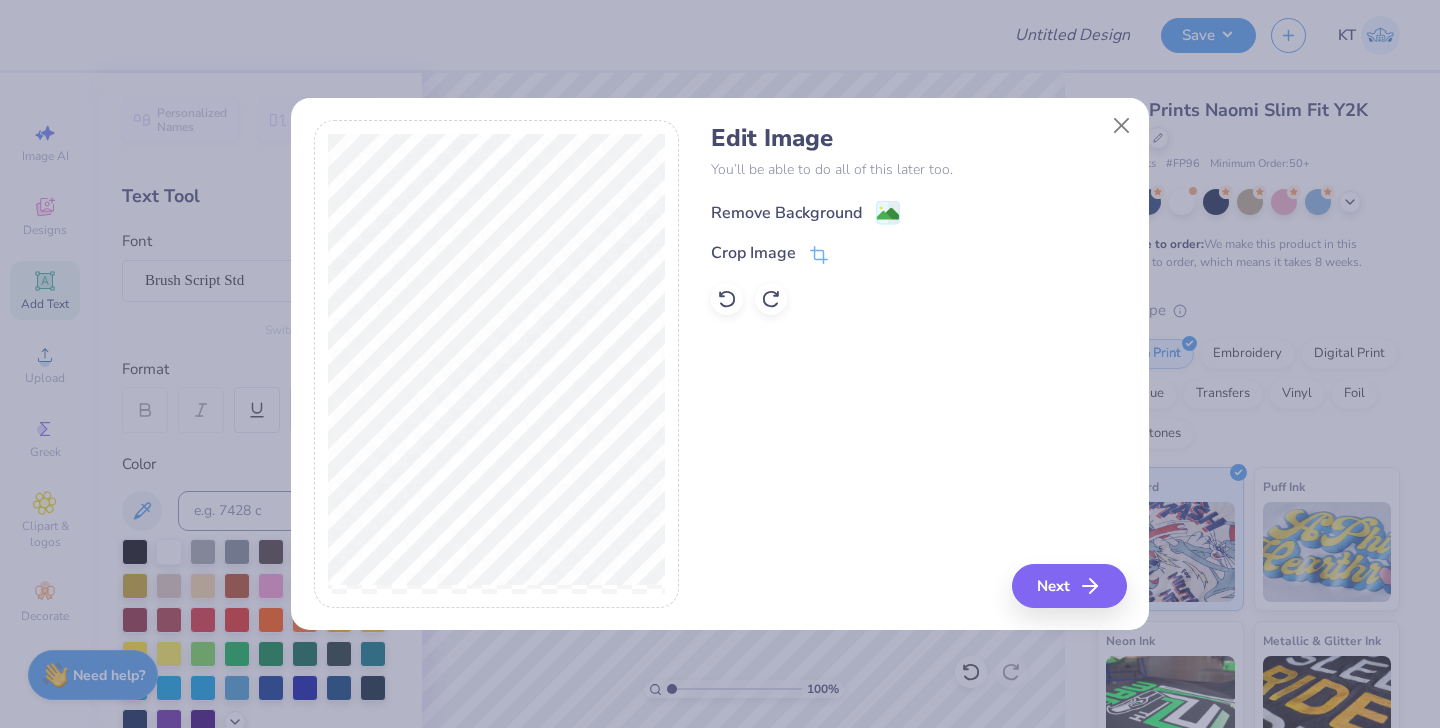 click on "Remove Background" at bounding box center [786, 213] 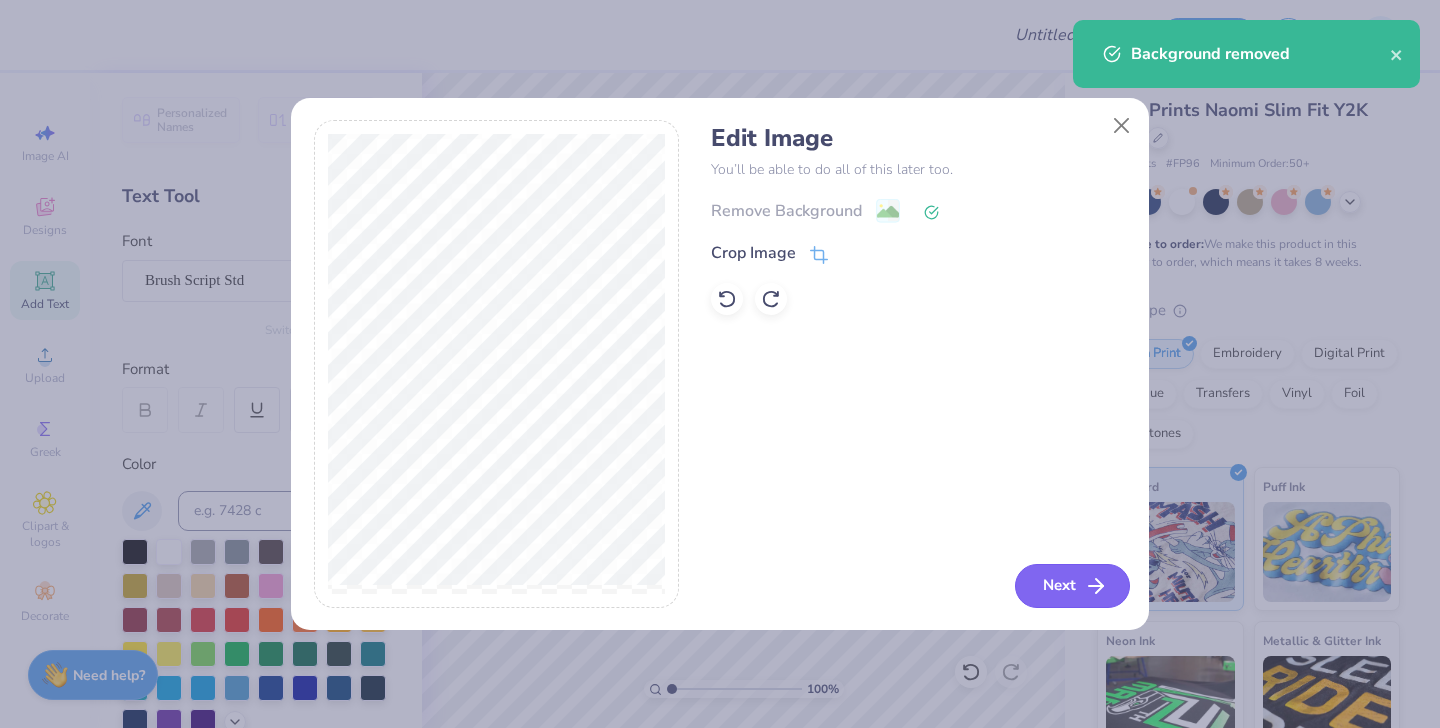 click on "Next" at bounding box center (1072, 586) 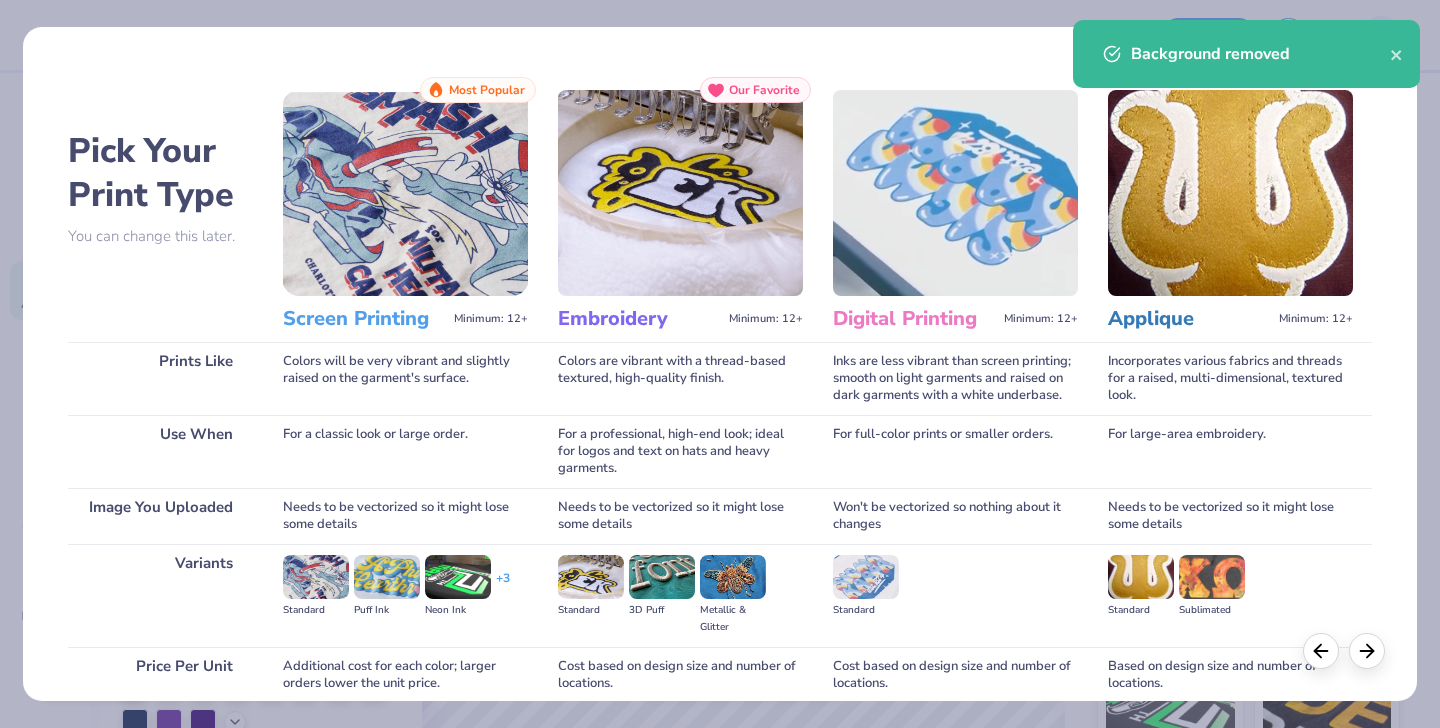scroll, scrollTop: 169, scrollLeft: 0, axis: vertical 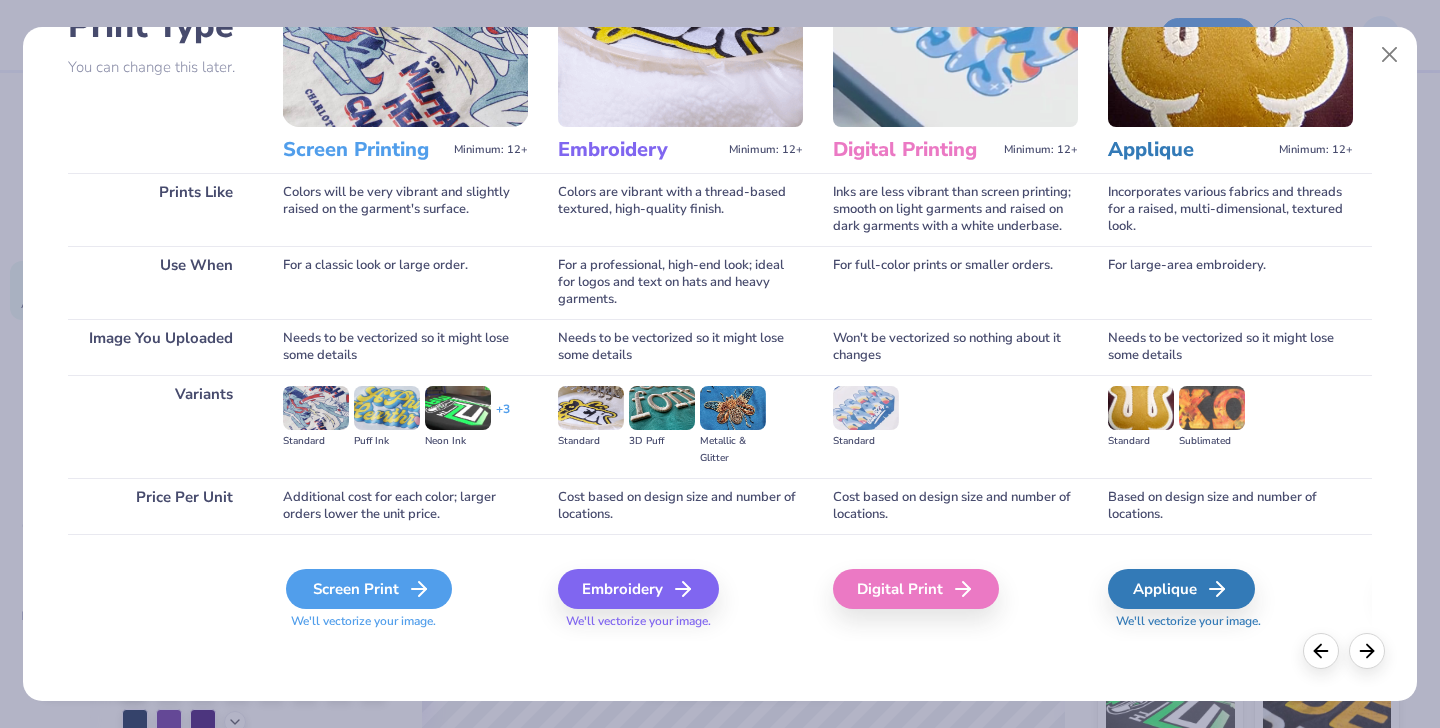 click on "Screen Print" at bounding box center (369, 589) 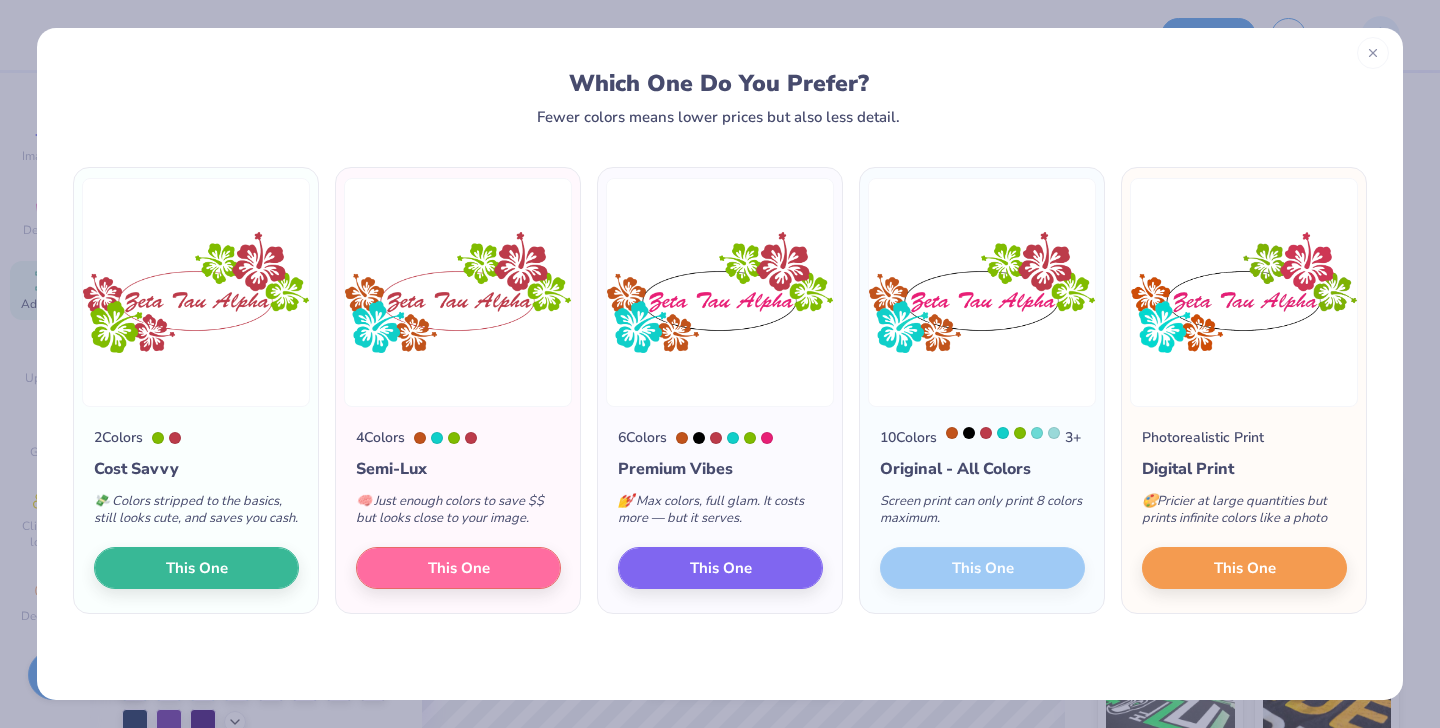 click 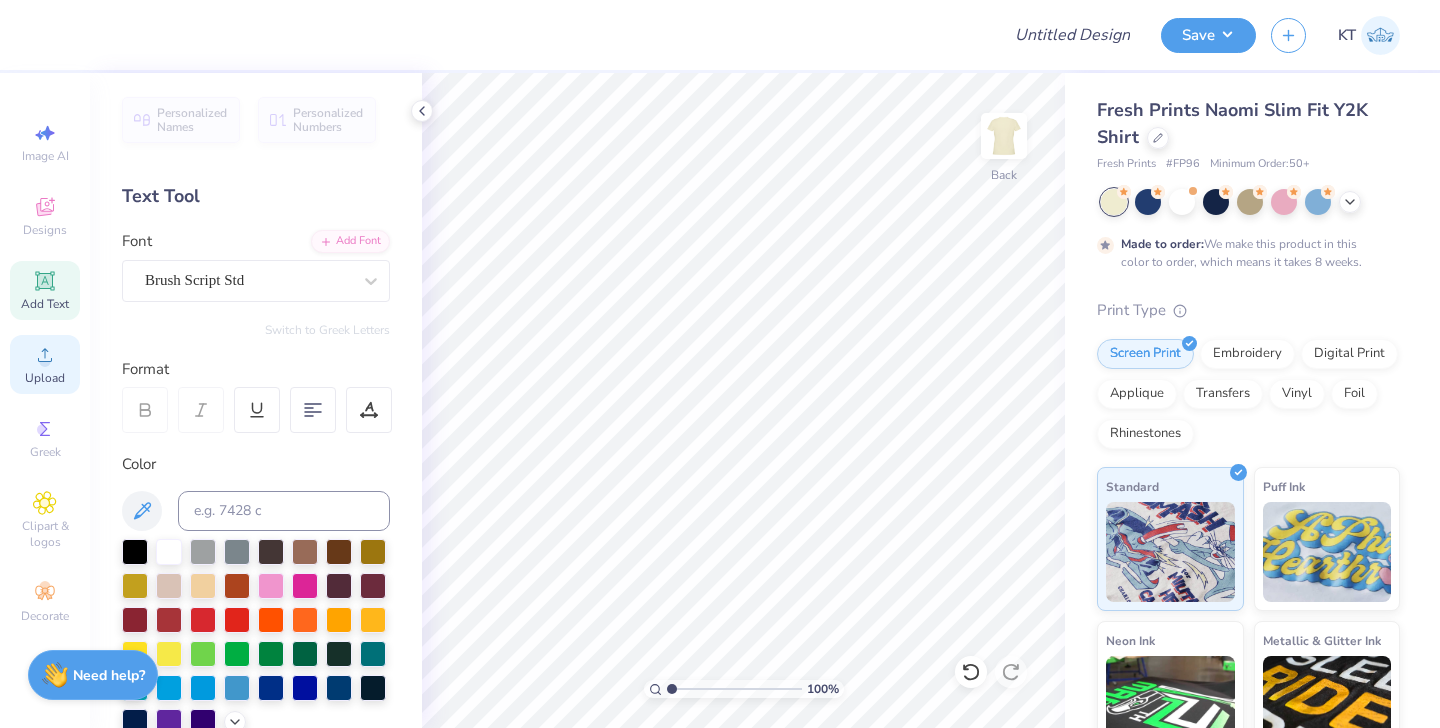 click on "Upload" at bounding box center [45, 378] 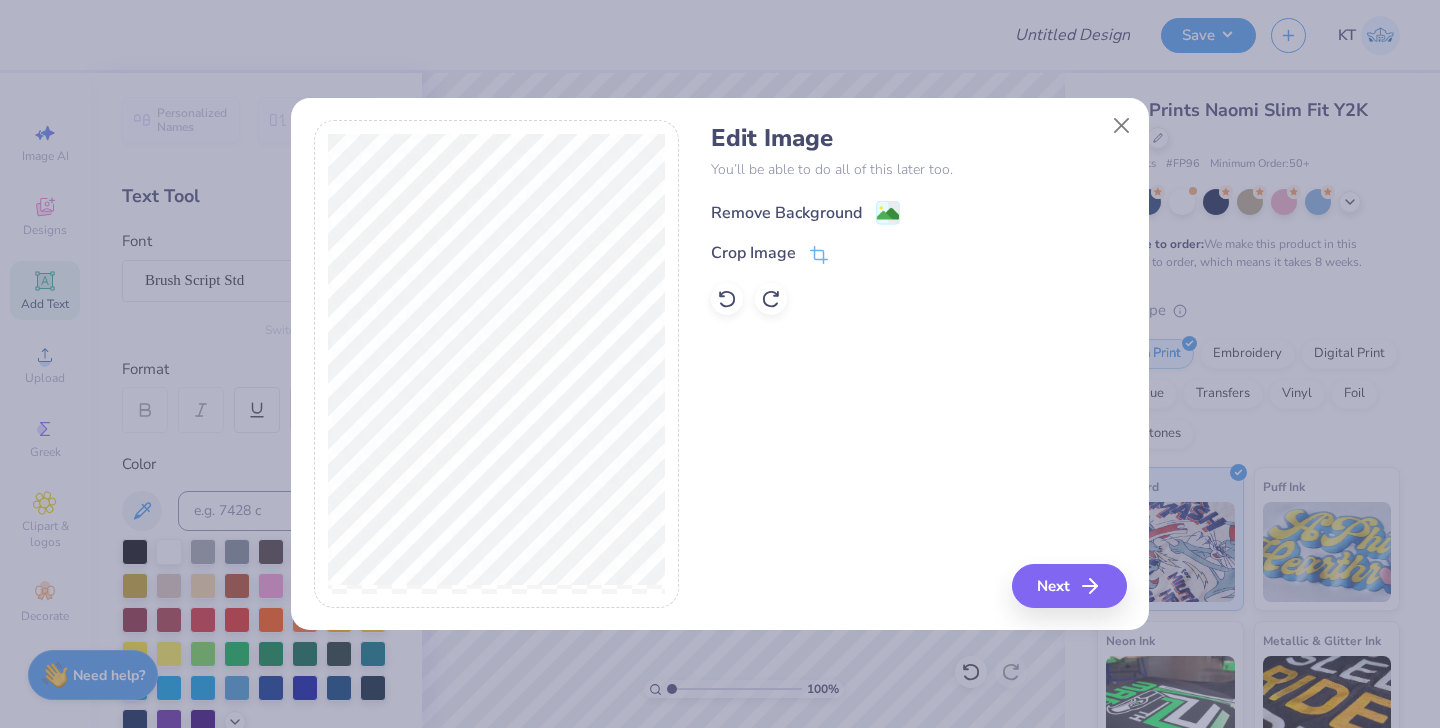click on "Remove Background" at bounding box center (786, 213) 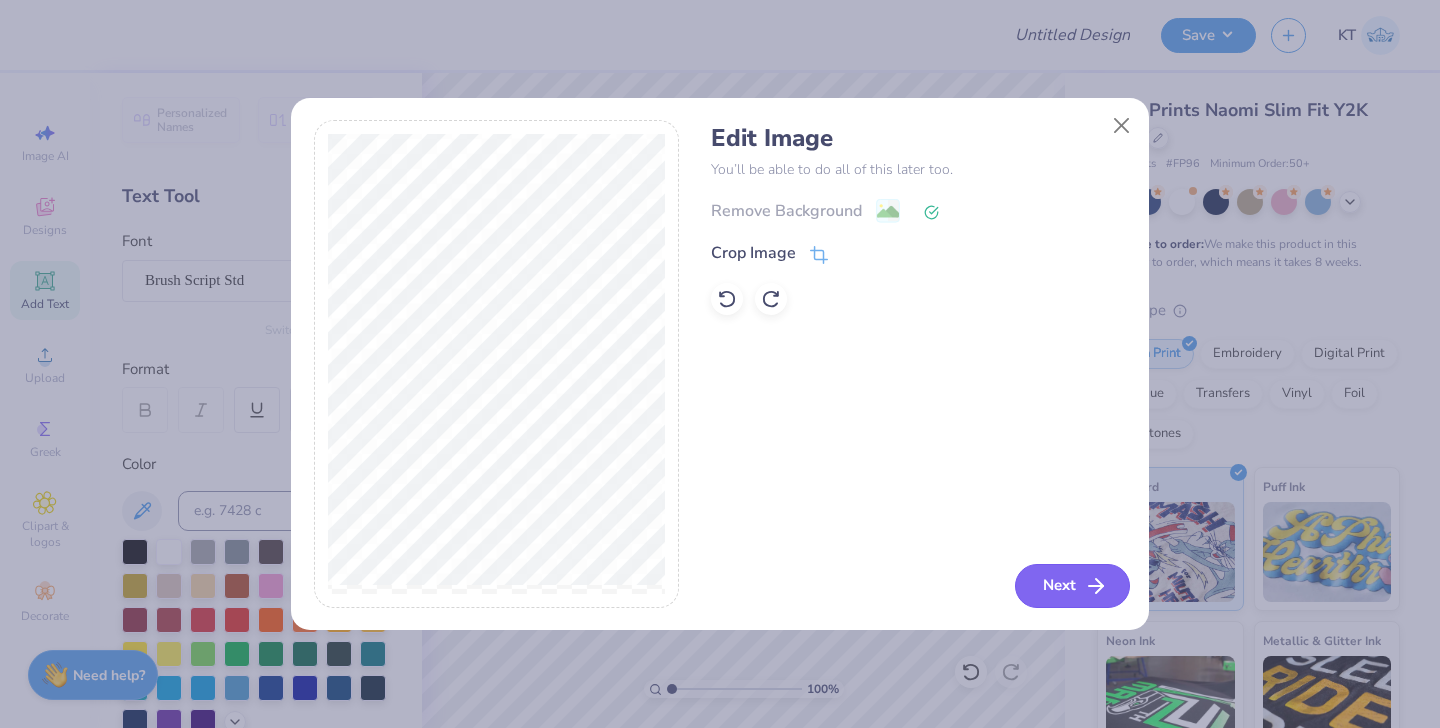 click on "Next" at bounding box center (1072, 586) 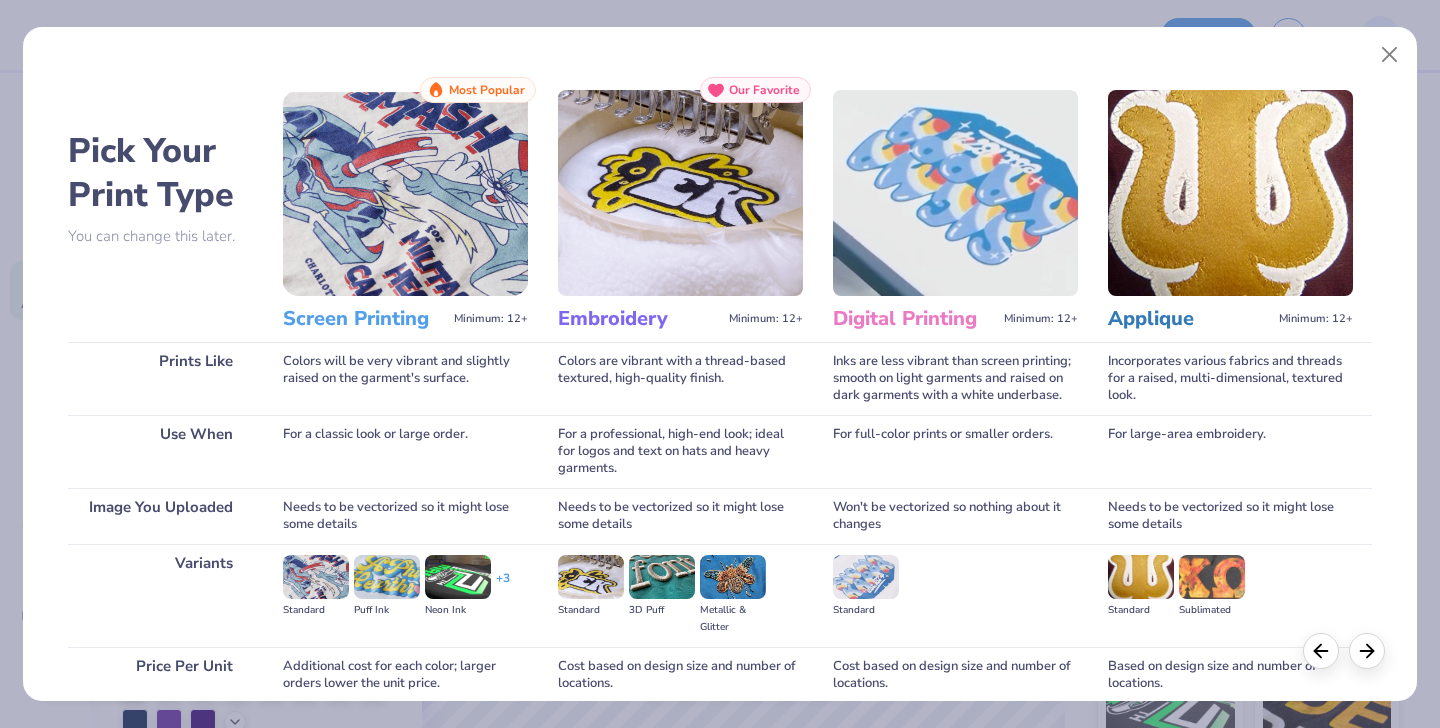 scroll, scrollTop: 169, scrollLeft: 0, axis: vertical 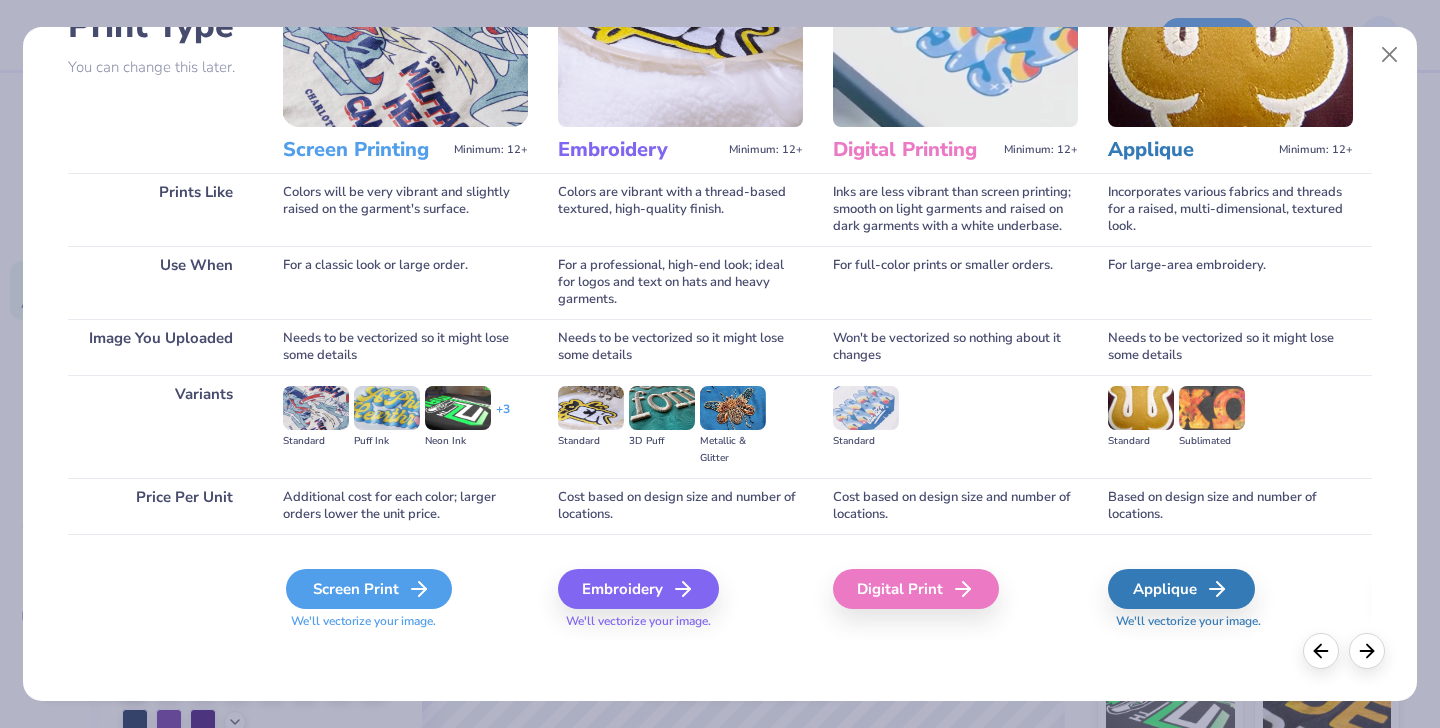 click on "Screen Print" at bounding box center (369, 589) 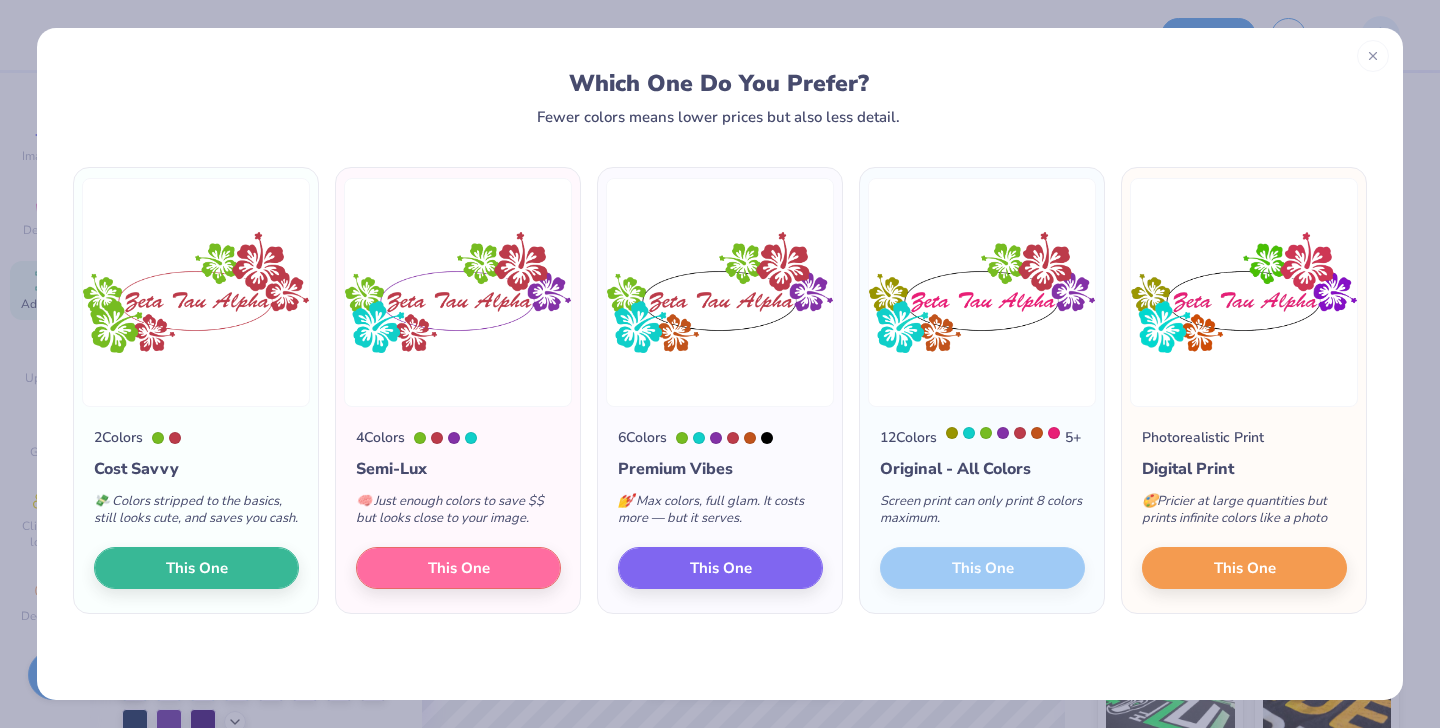 click on "12  Colors 5 + Original - All Colors Screen print can only print 8 colors maximum. This One" at bounding box center (982, 510) 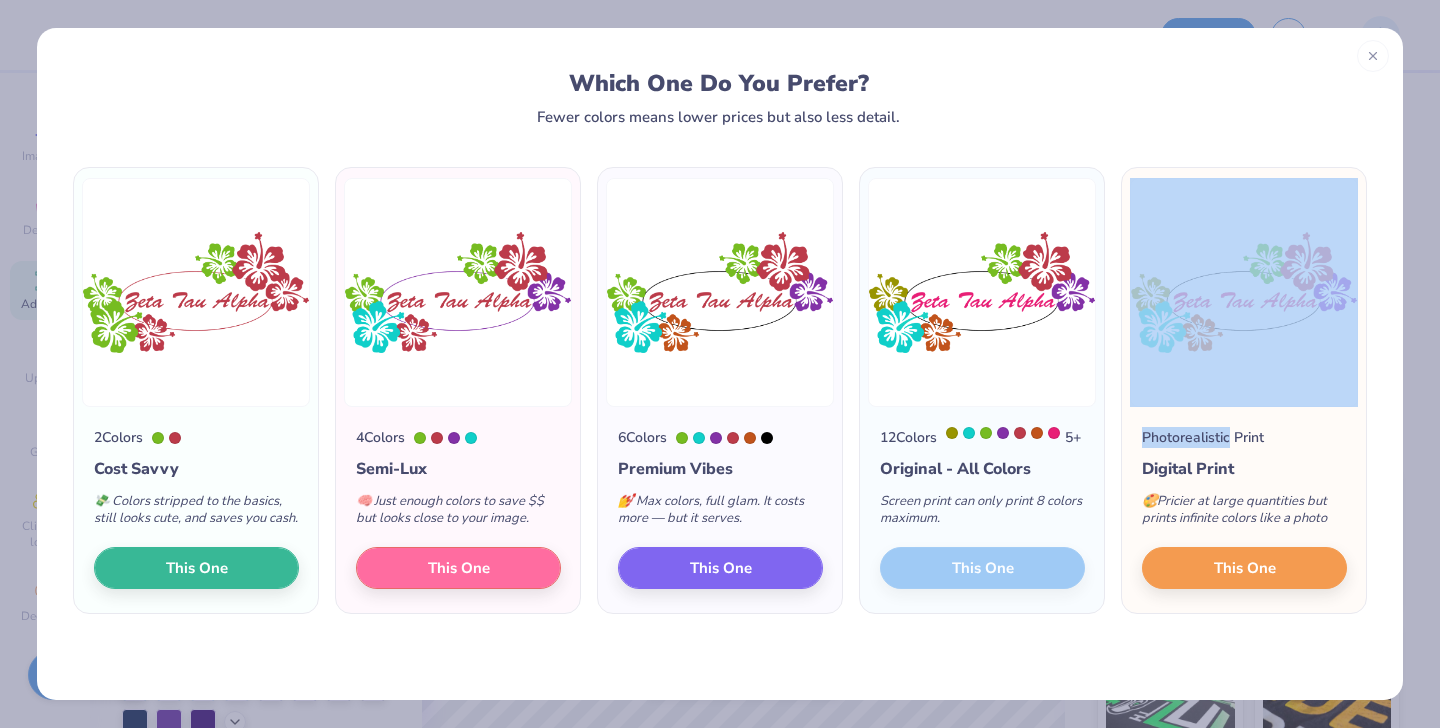 click on "12  Colors 5 + Original - All Colors Screen print can only print 8 colors maximum. This One" at bounding box center (982, 510) 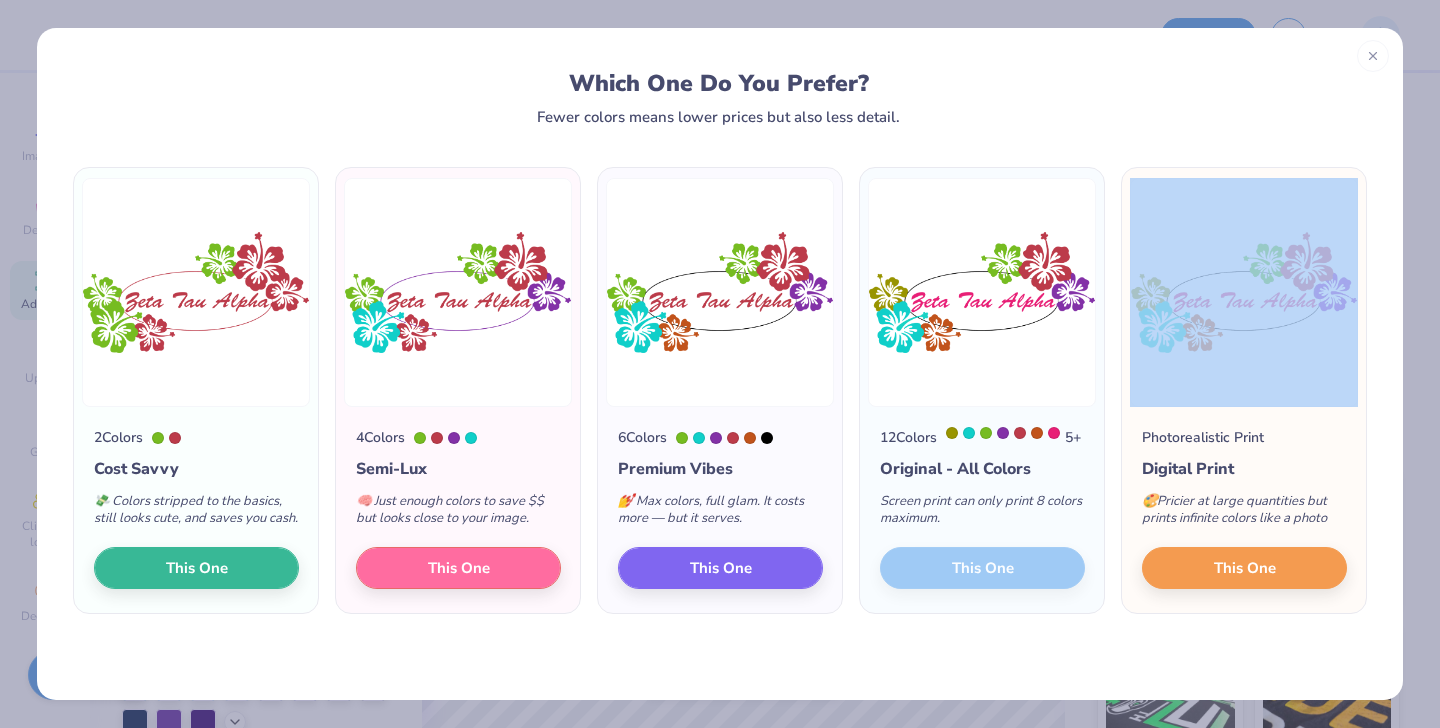 click on "12  Colors 5 + Original - All Colors Screen print can only print 8 colors maximum. This One" at bounding box center (982, 510) 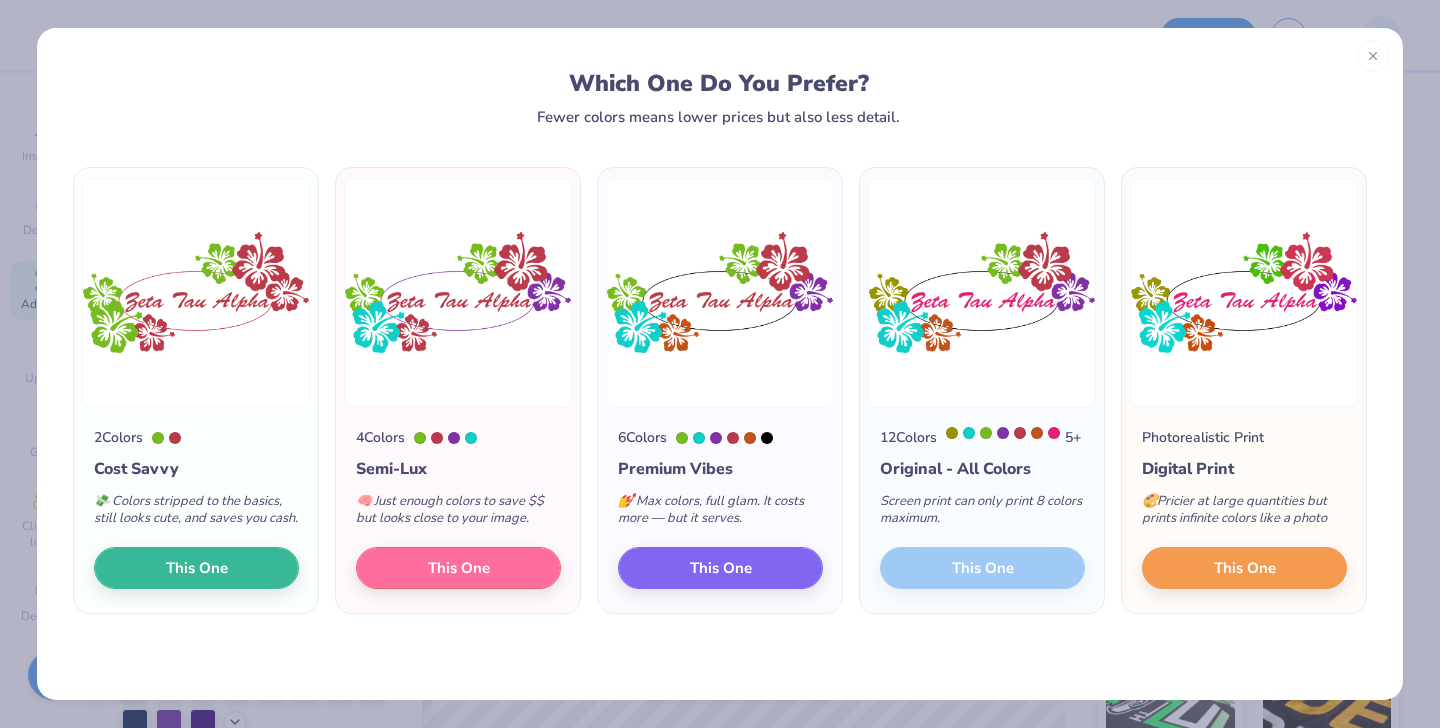 click on "12  Colors 5 + Original - All Colors Screen print can only print 8 colors maximum. This One" at bounding box center (982, 510) 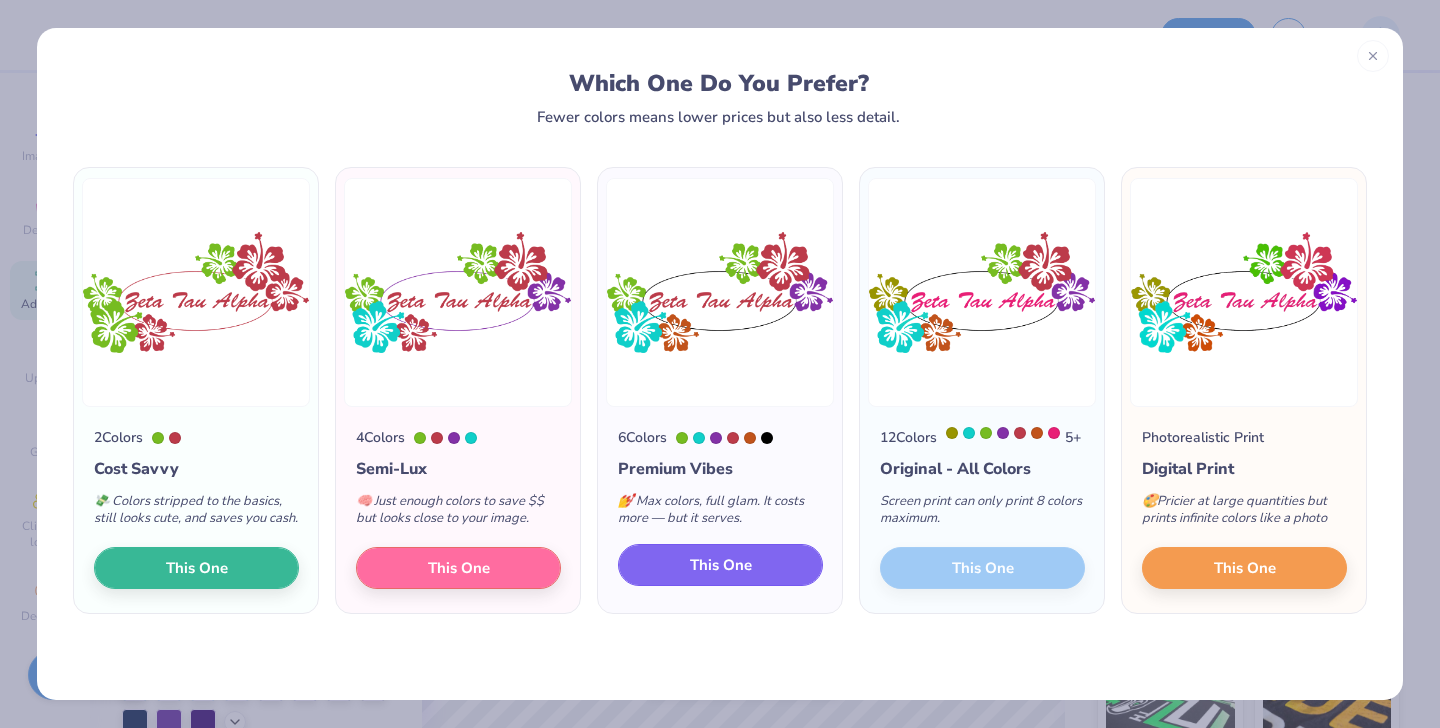 click on "This One" at bounding box center [720, 565] 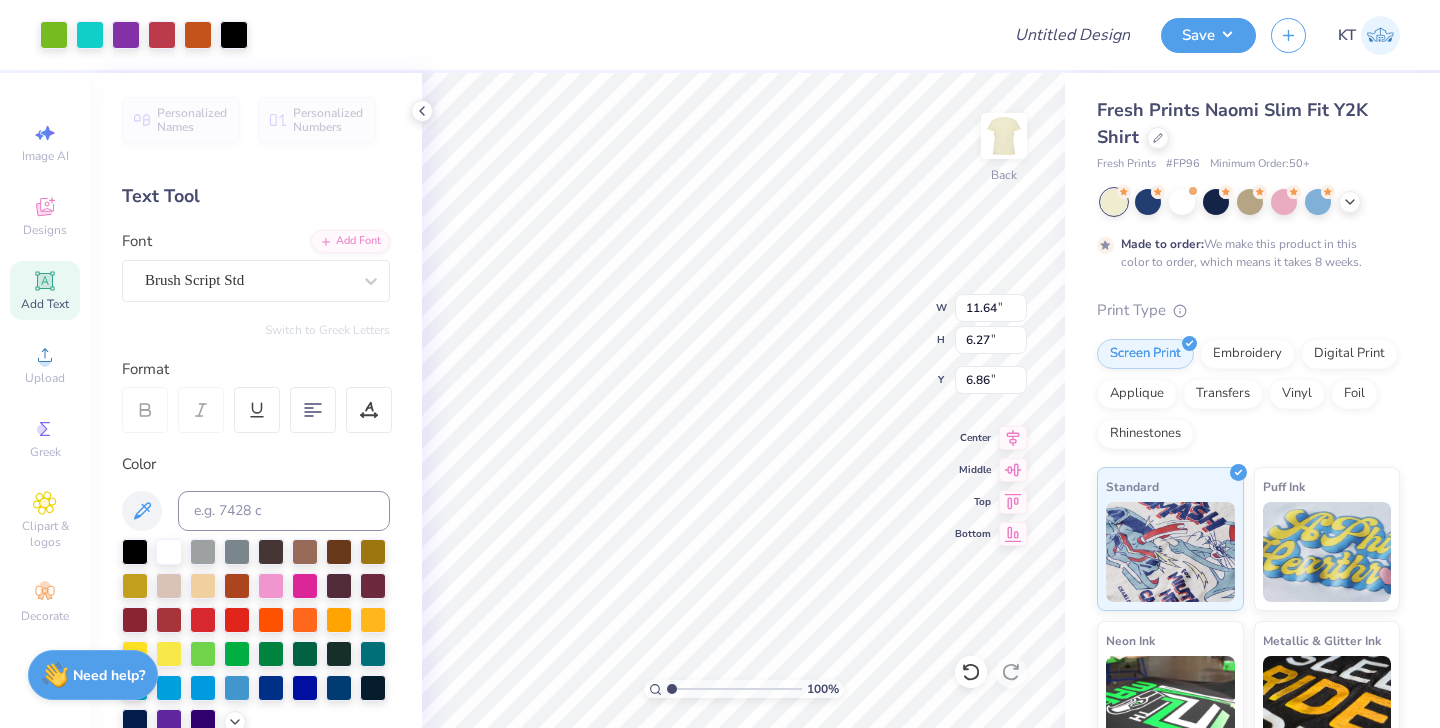 type on "9.38" 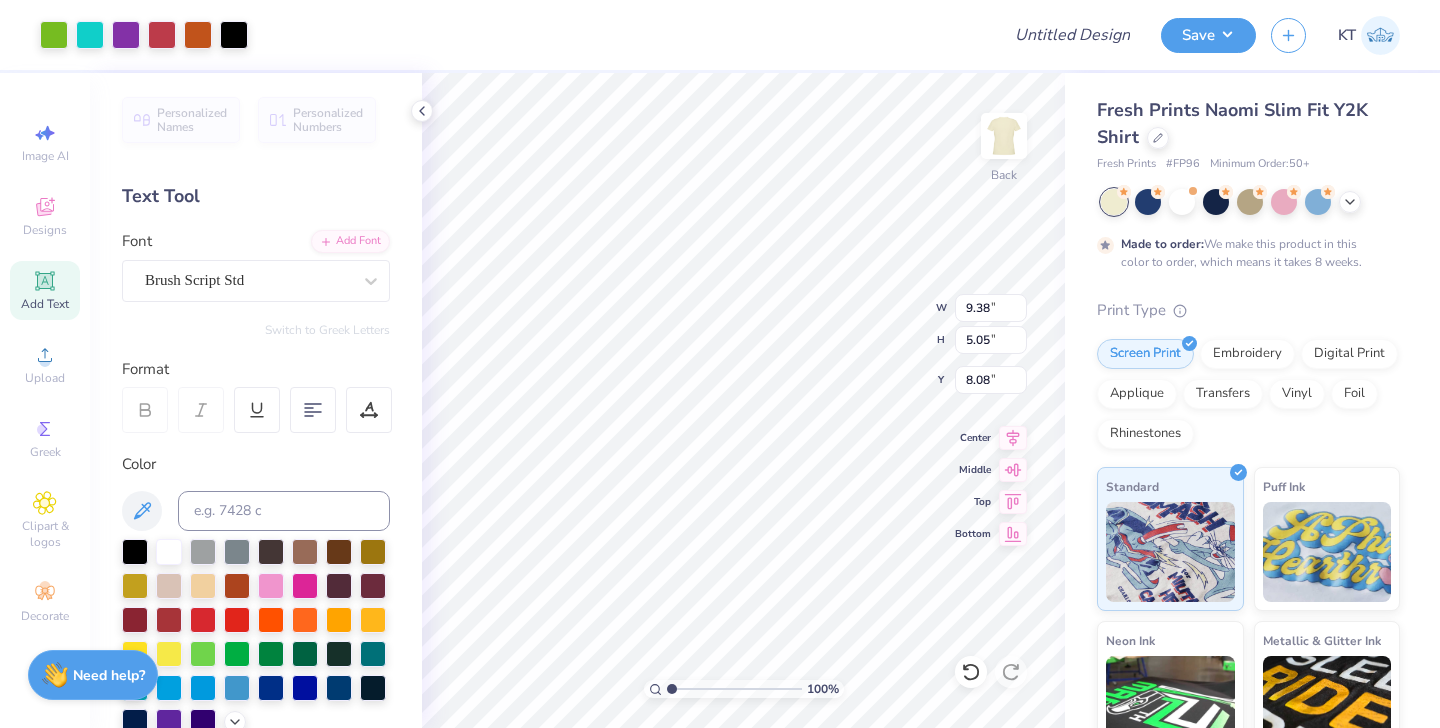 type on "1.55" 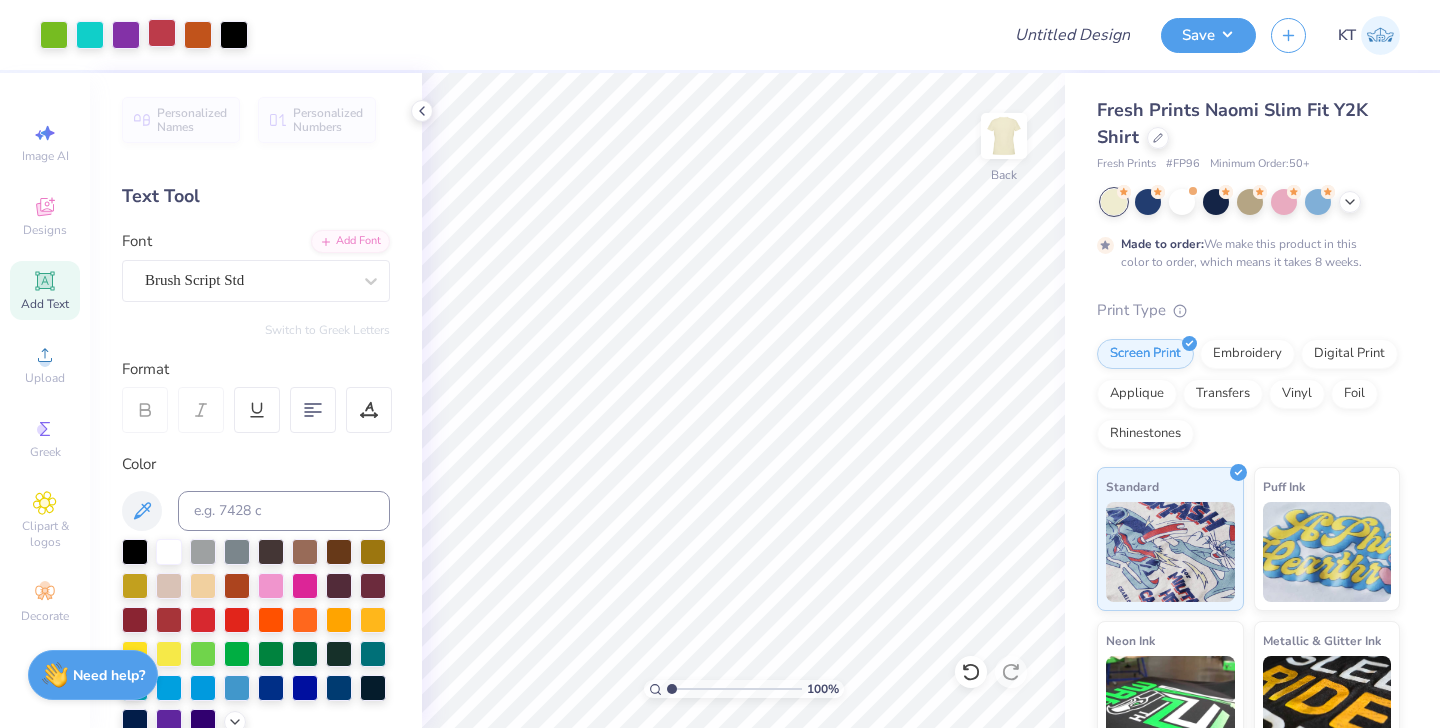 click at bounding box center [162, 33] 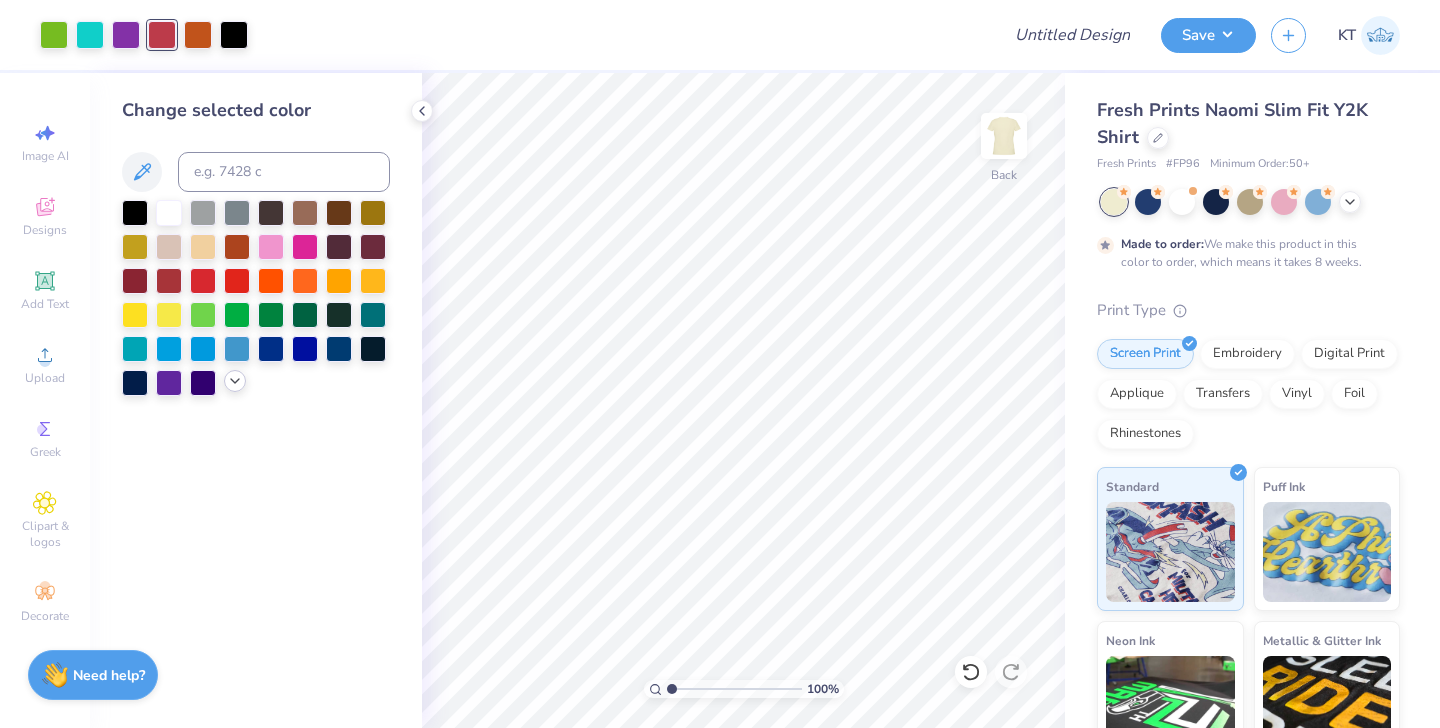click 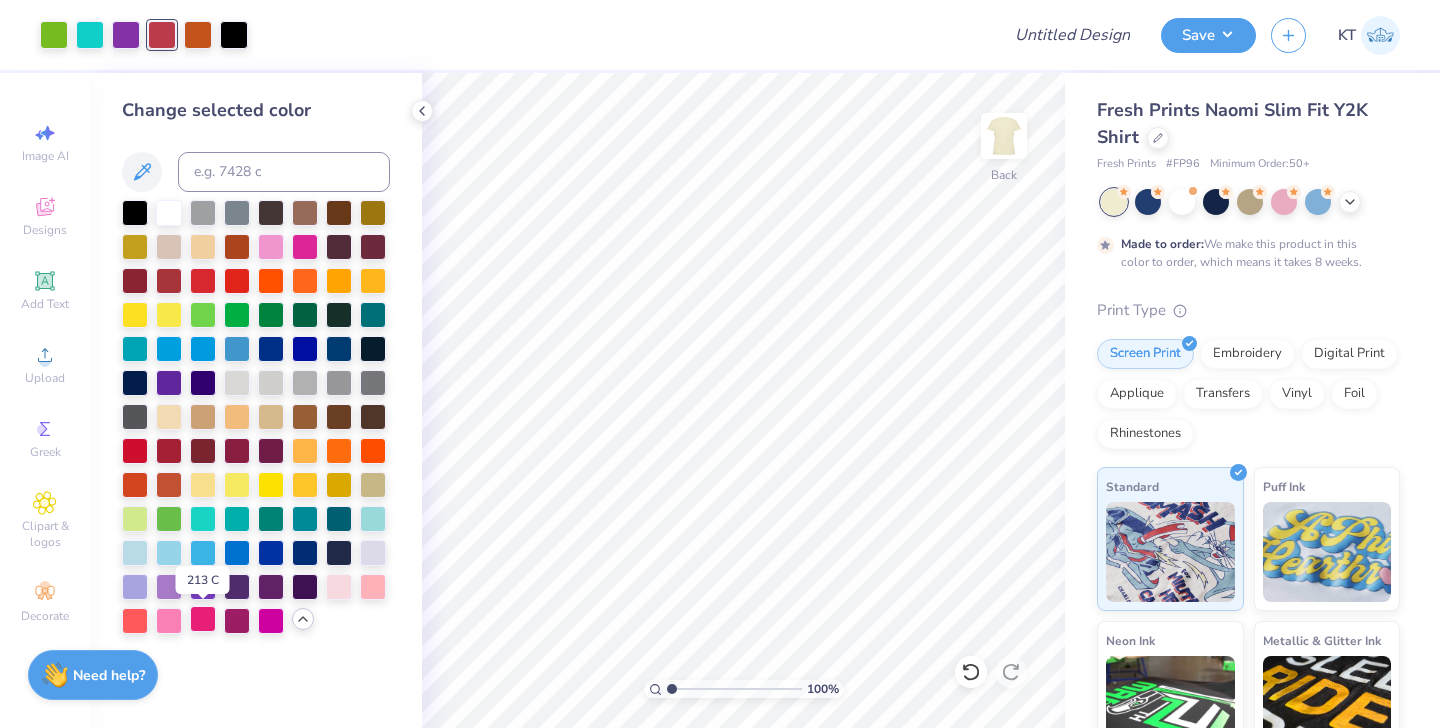 click at bounding box center [203, 619] 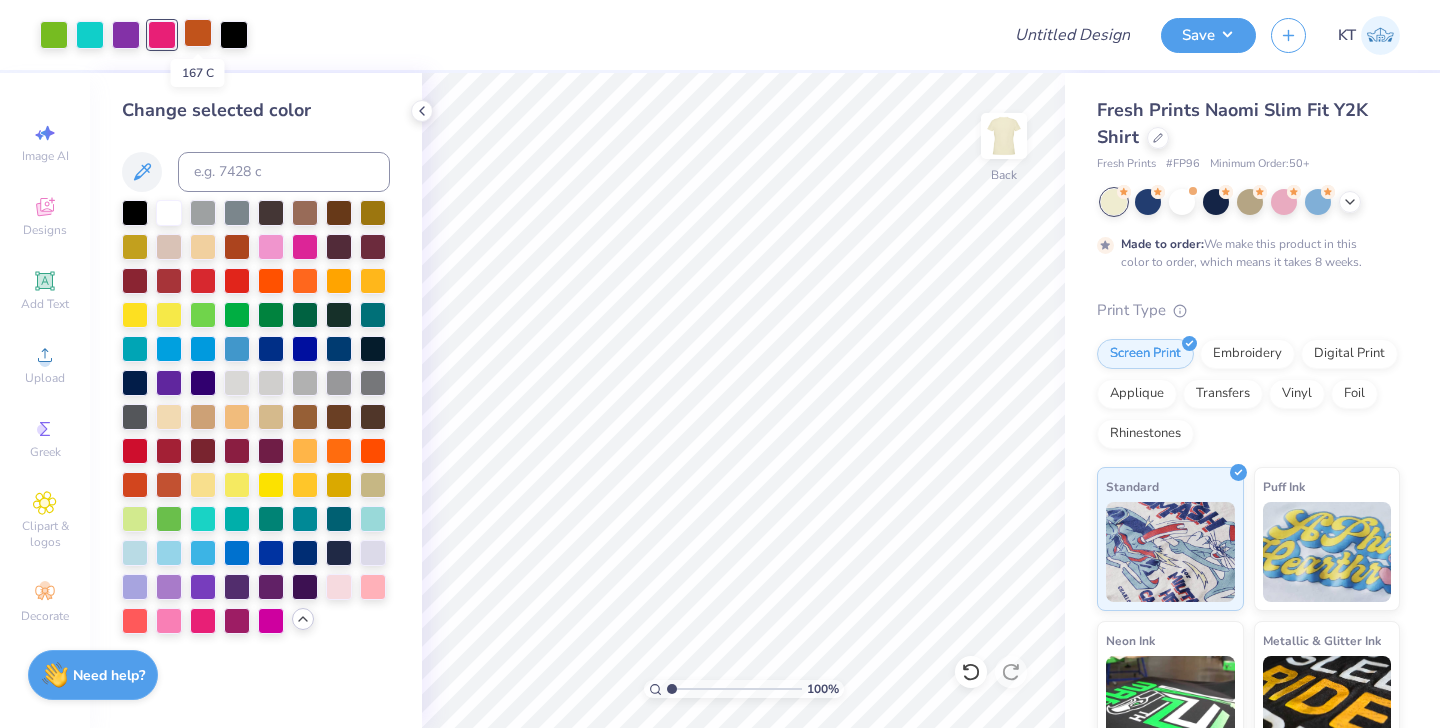 click at bounding box center (198, 33) 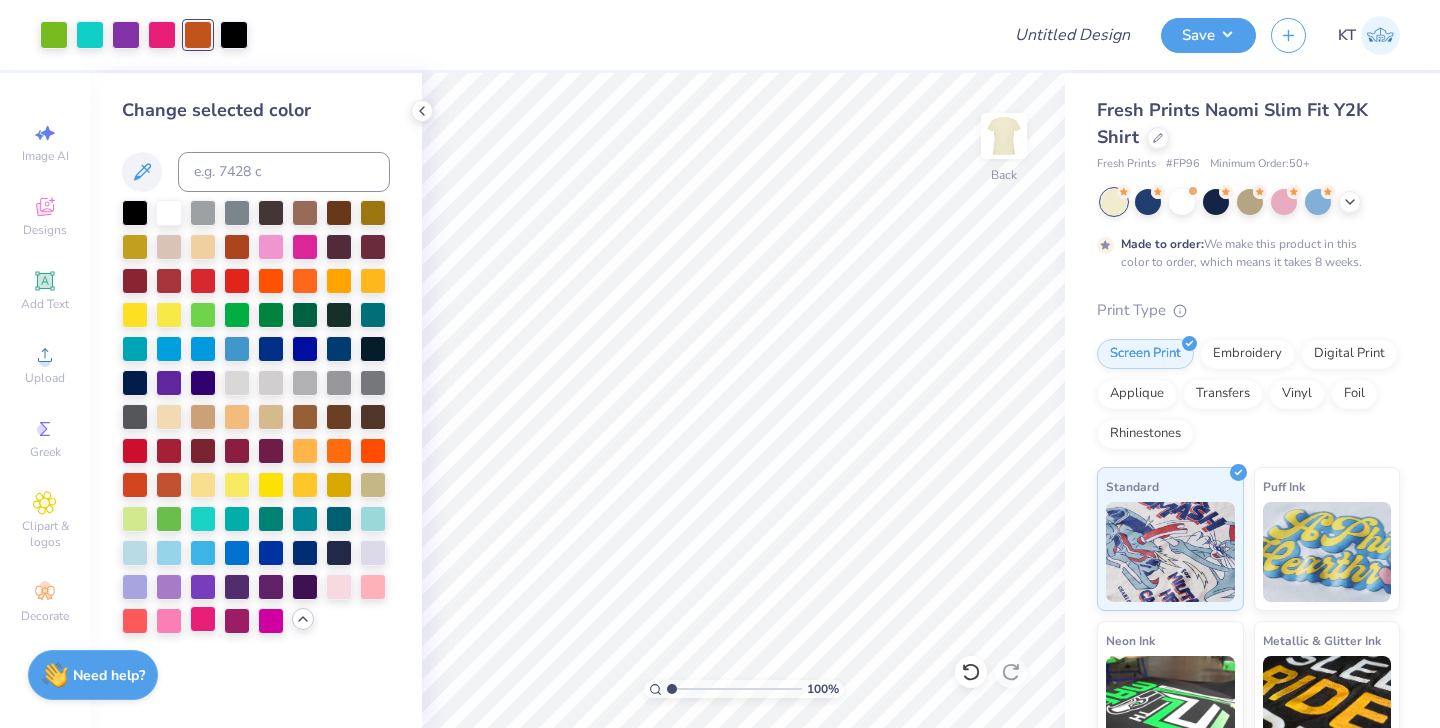 click at bounding box center [203, 619] 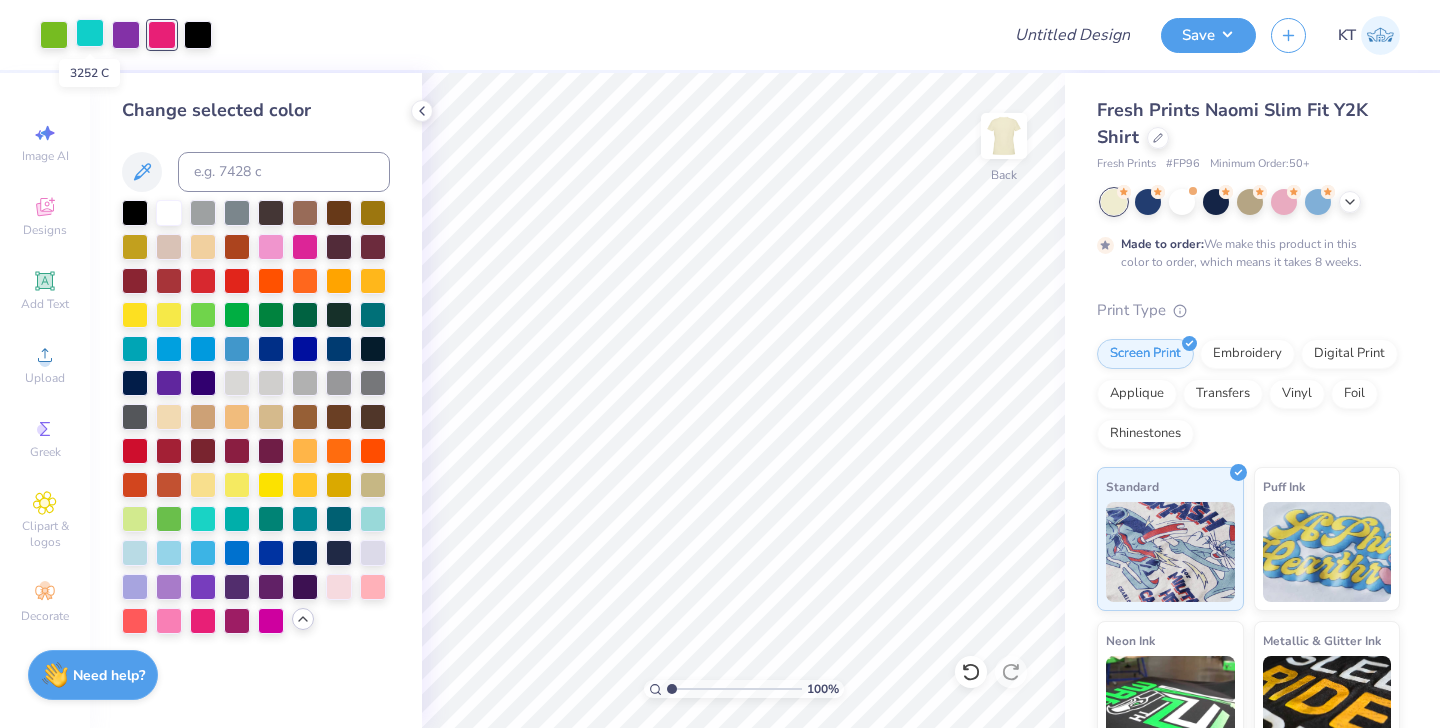 click at bounding box center (90, 33) 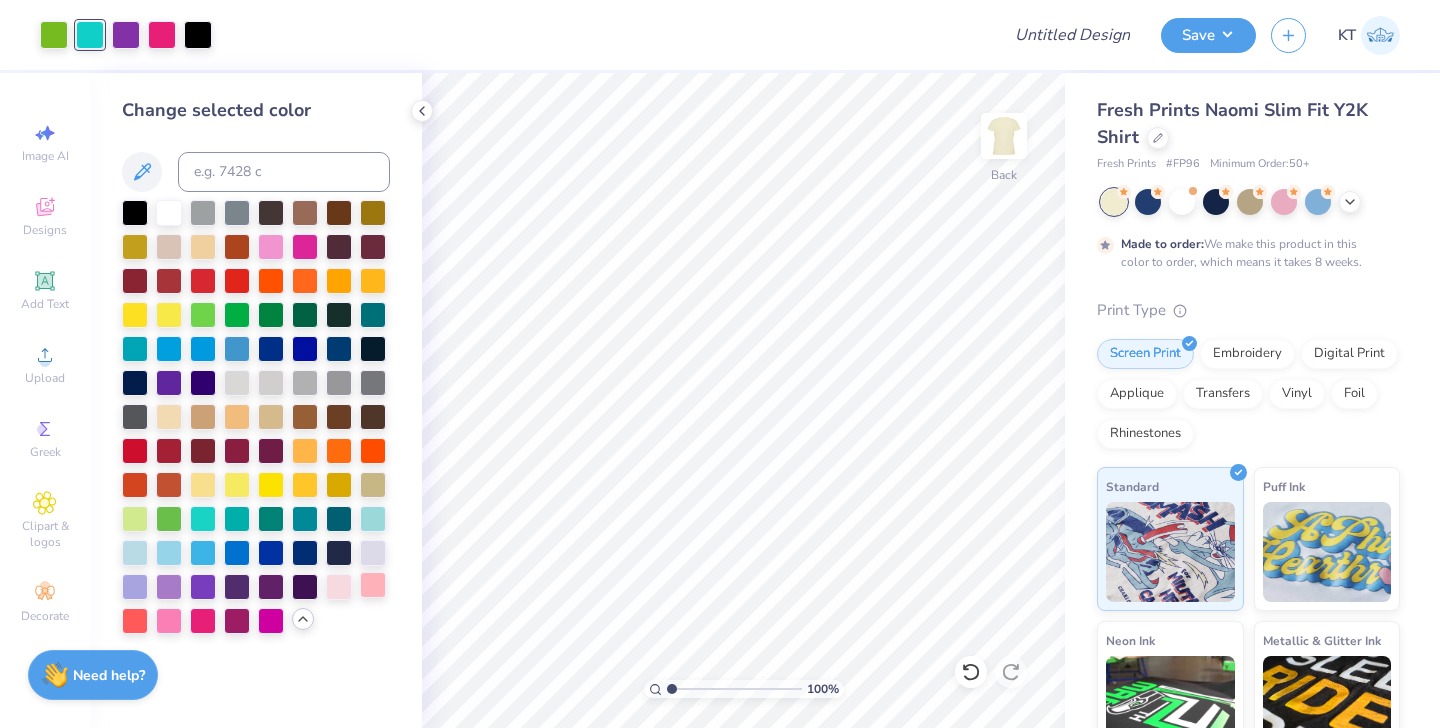 click at bounding box center (373, 585) 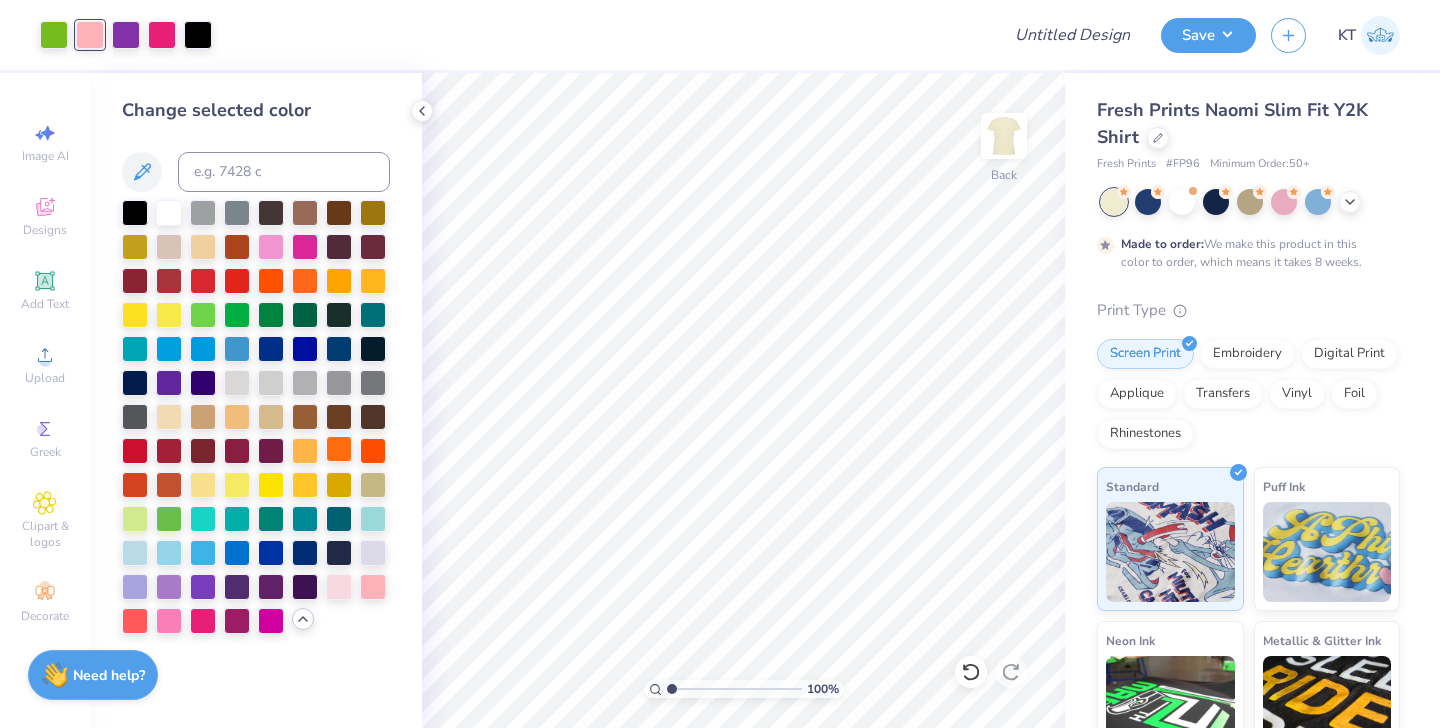 click at bounding box center (339, 449) 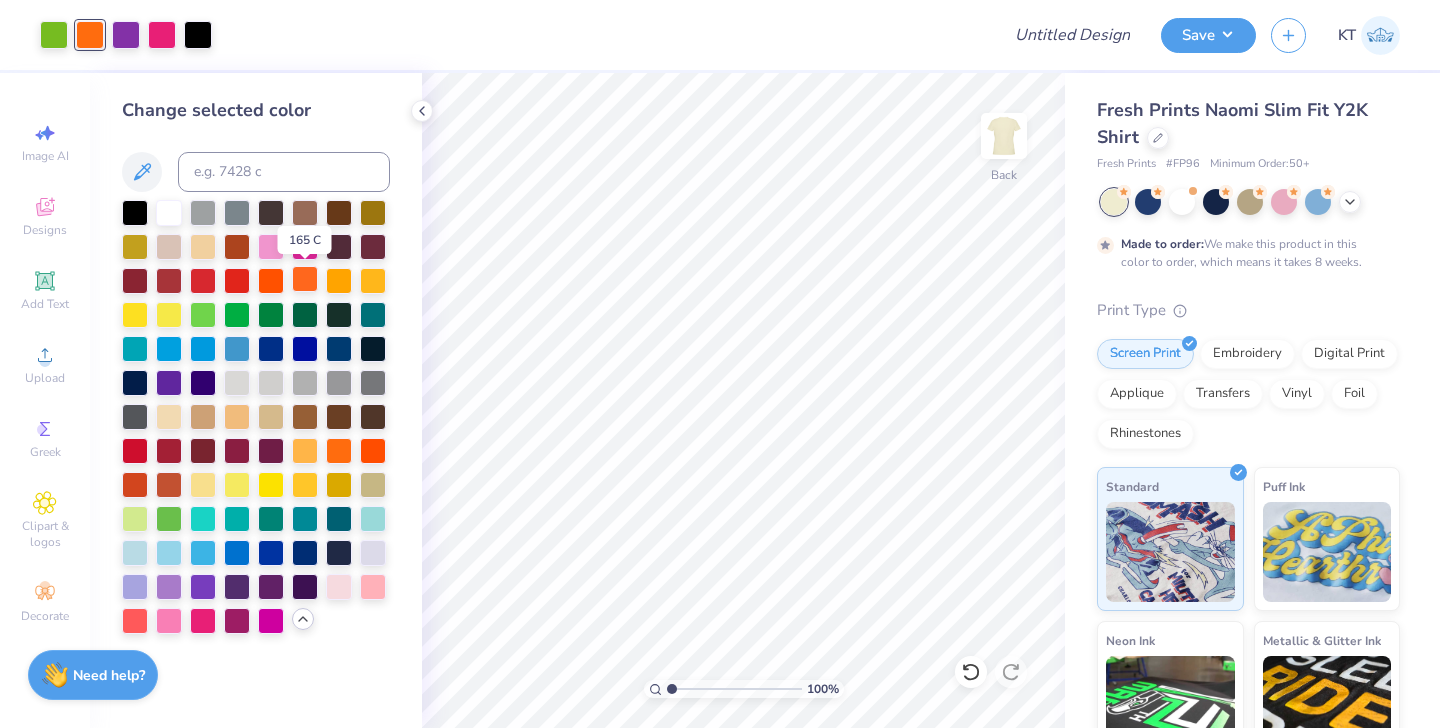 click at bounding box center (305, 279) 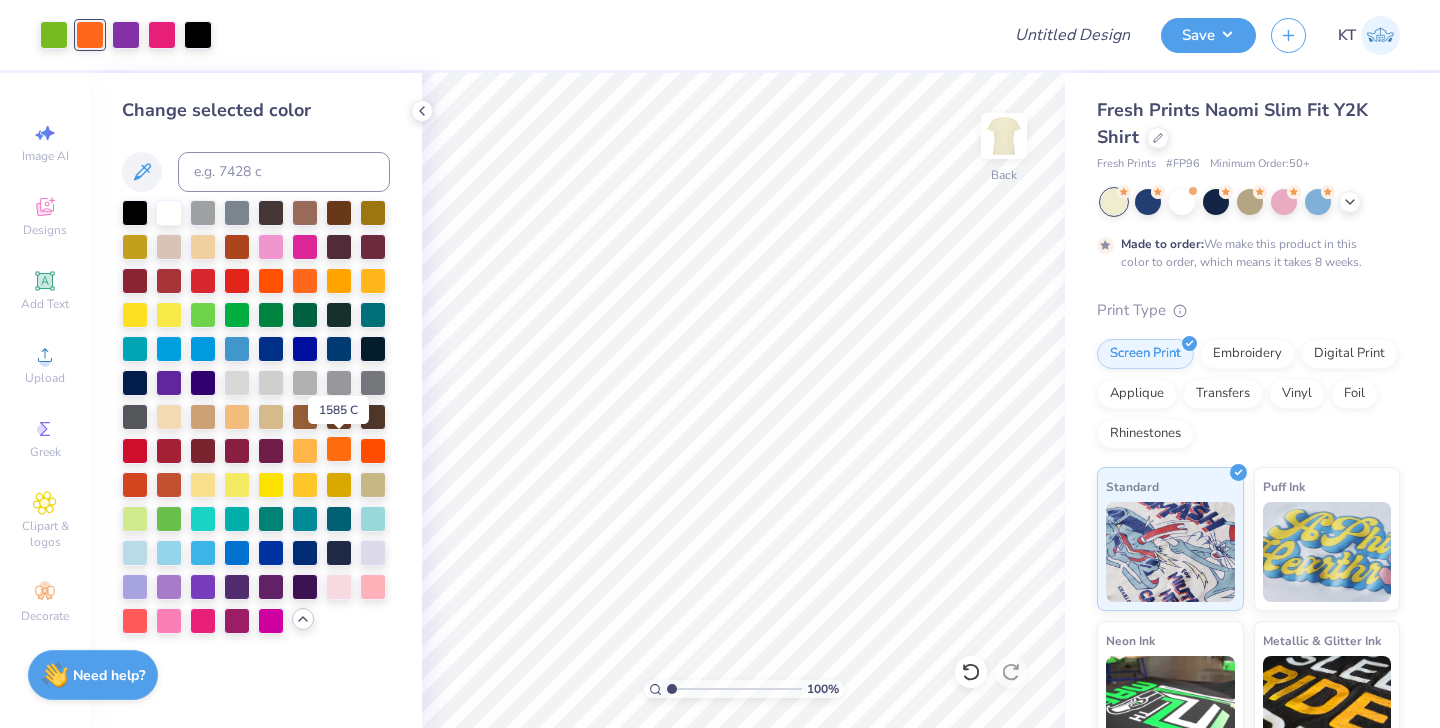 click at bounding box center [339, 449] 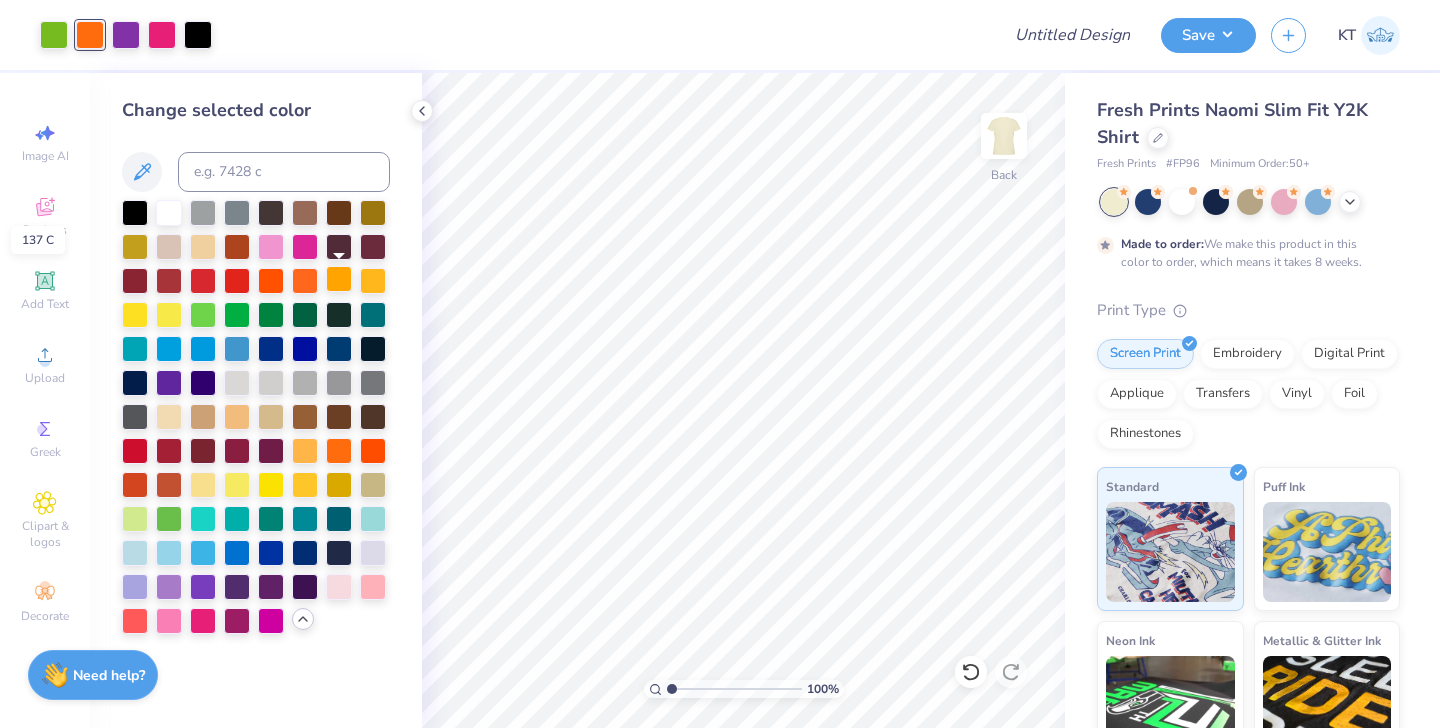 click at bounding box center [339, 279] 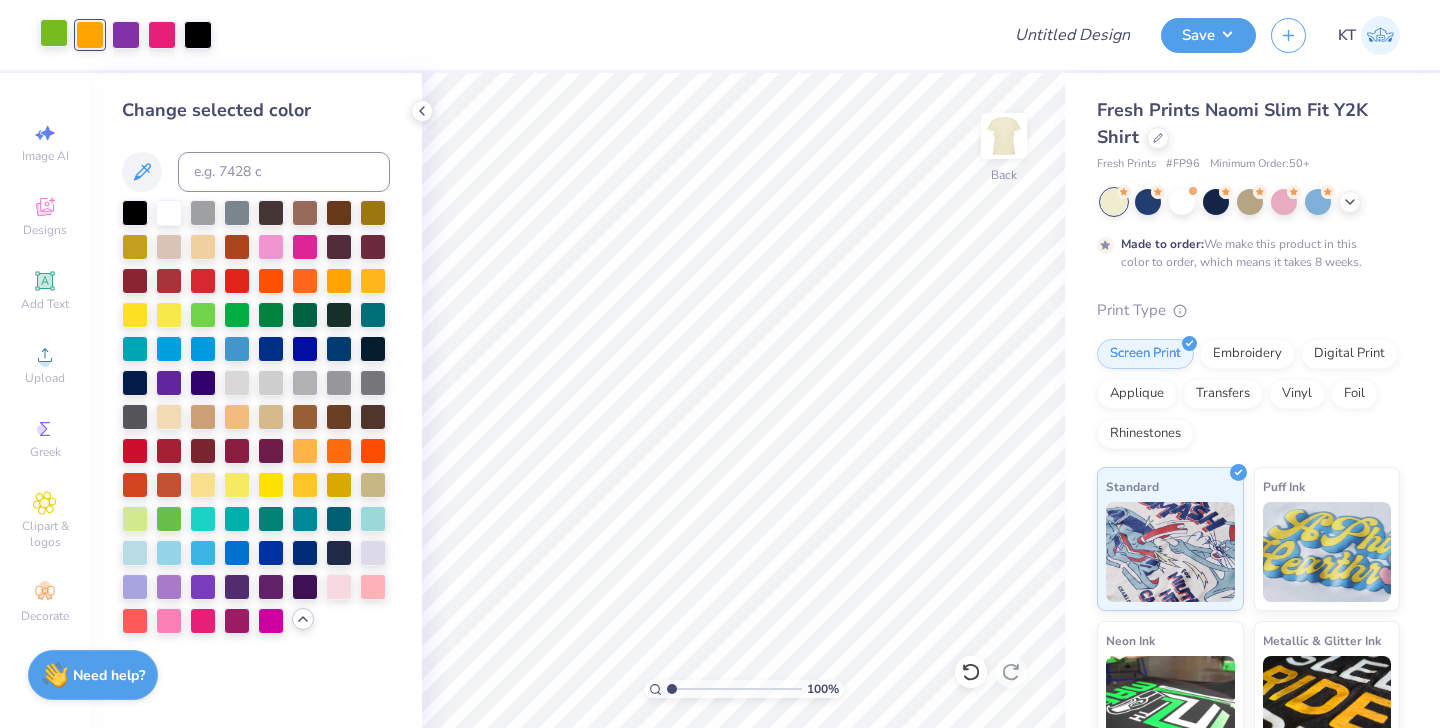 click at bounding box center (54, 33) 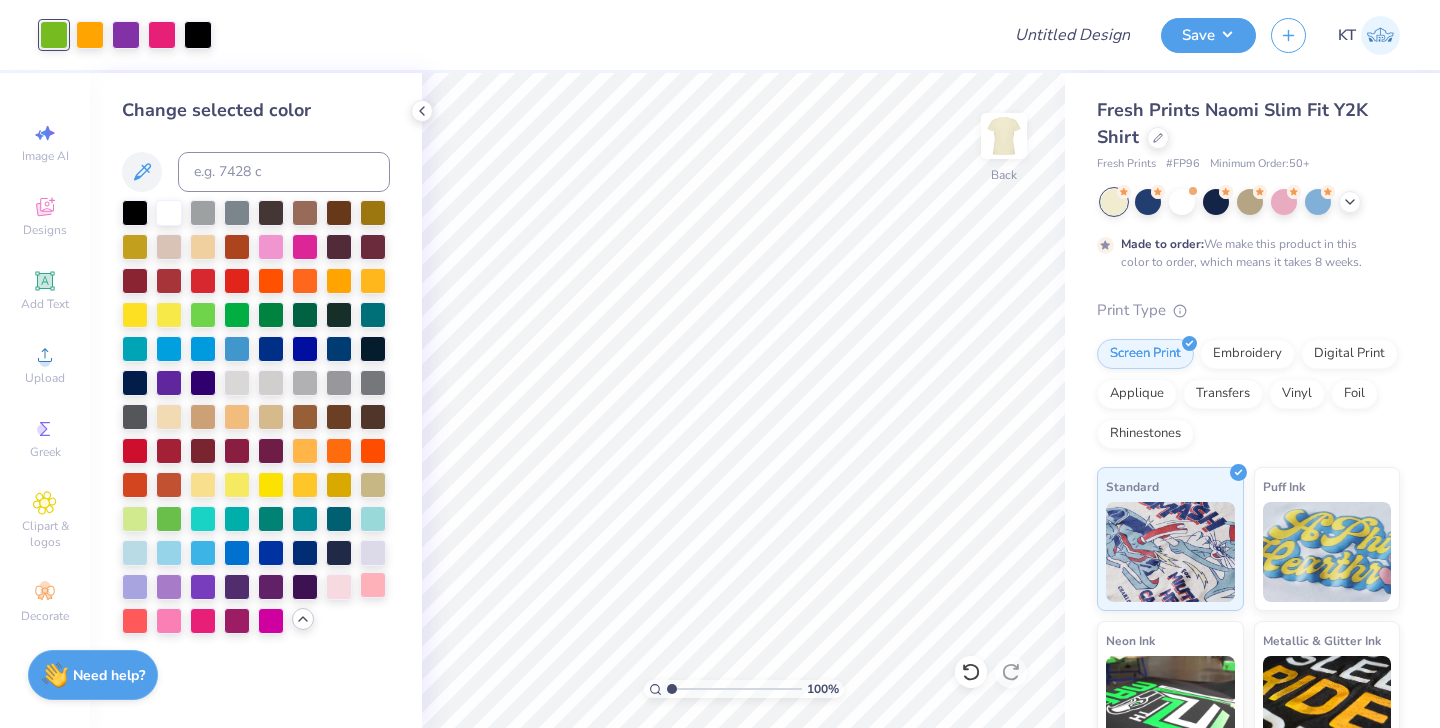 click at bounding box center [373, 585] 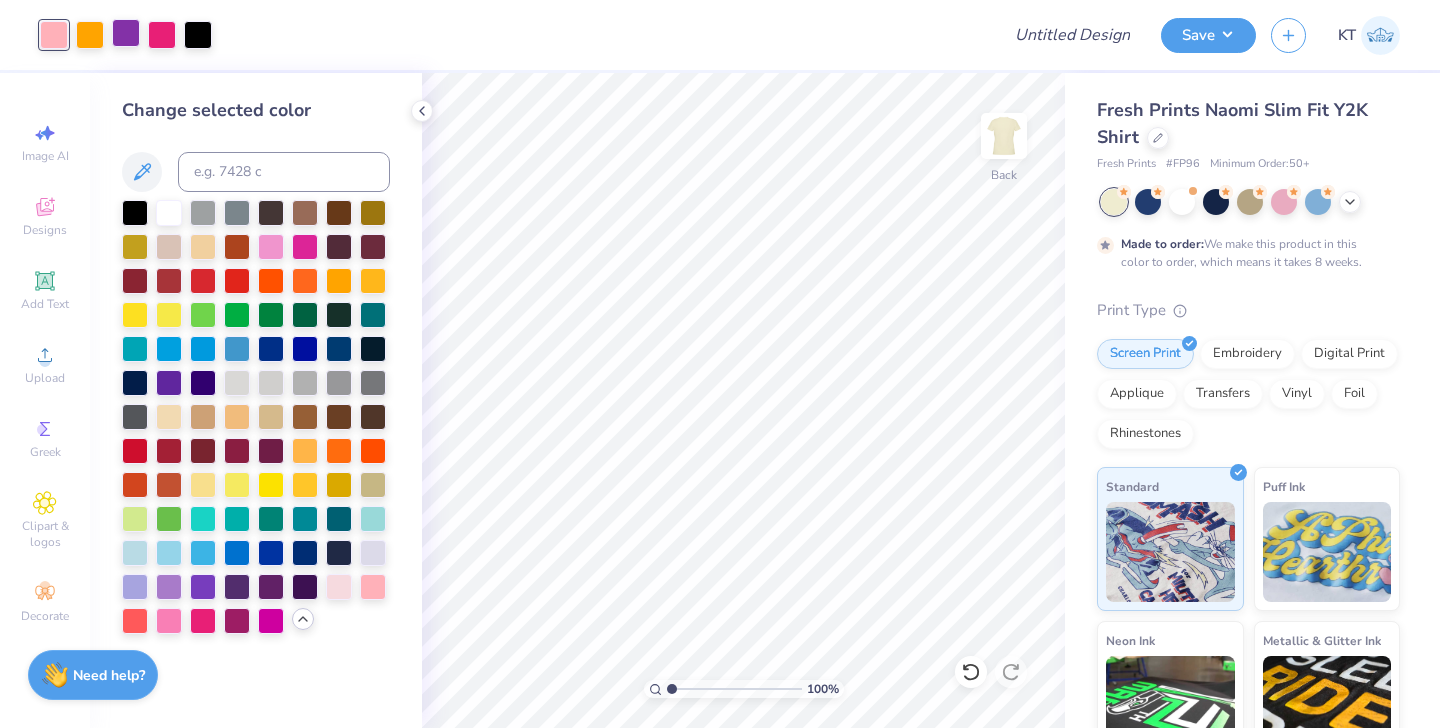 click at bounding box center (126, 33) 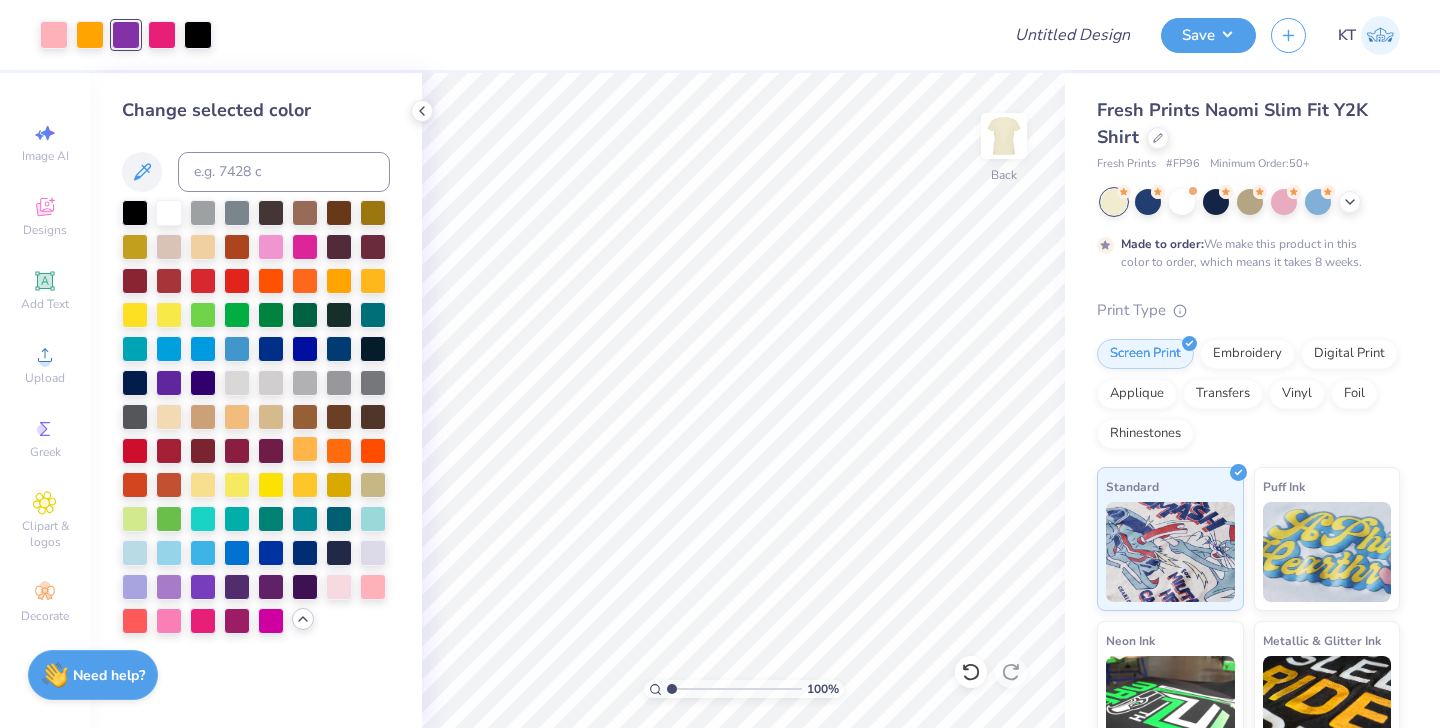 click at bounding box center [305, 449] 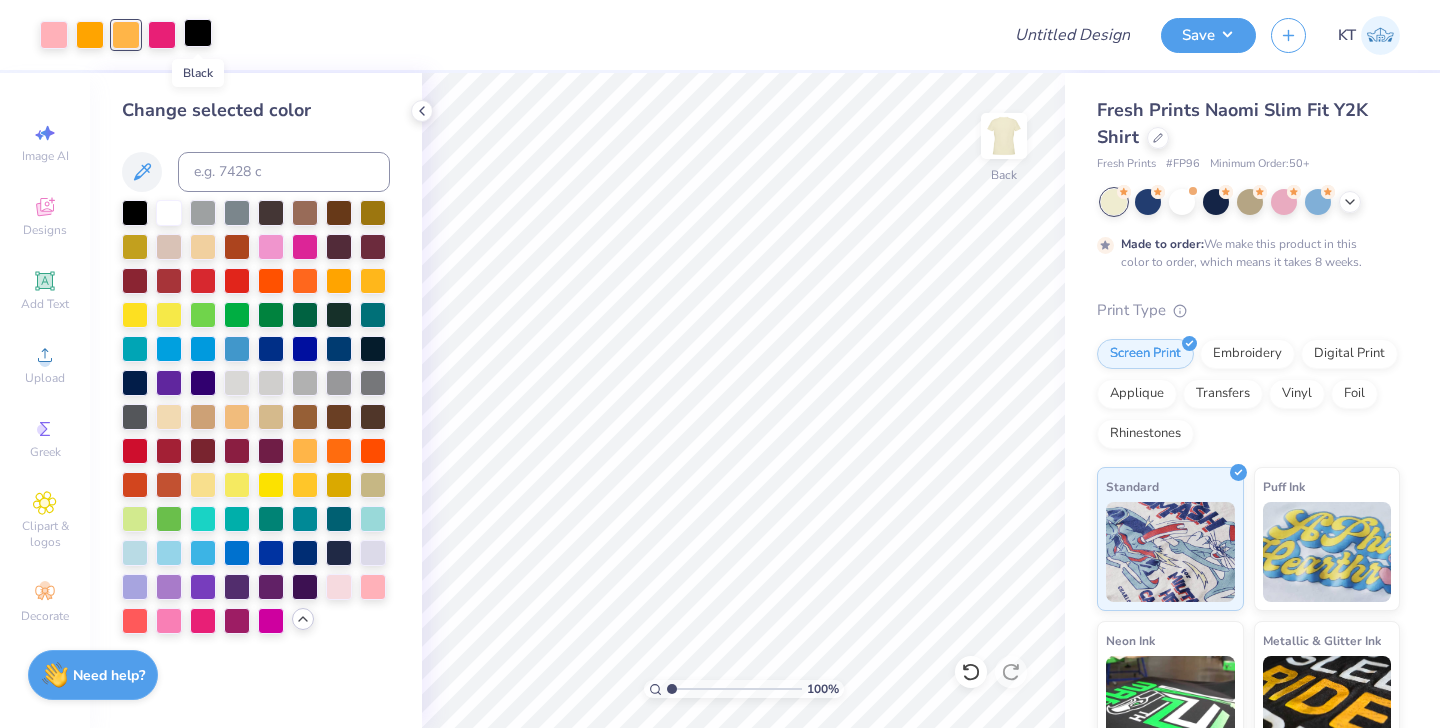 click at bounding box center [198, 33] 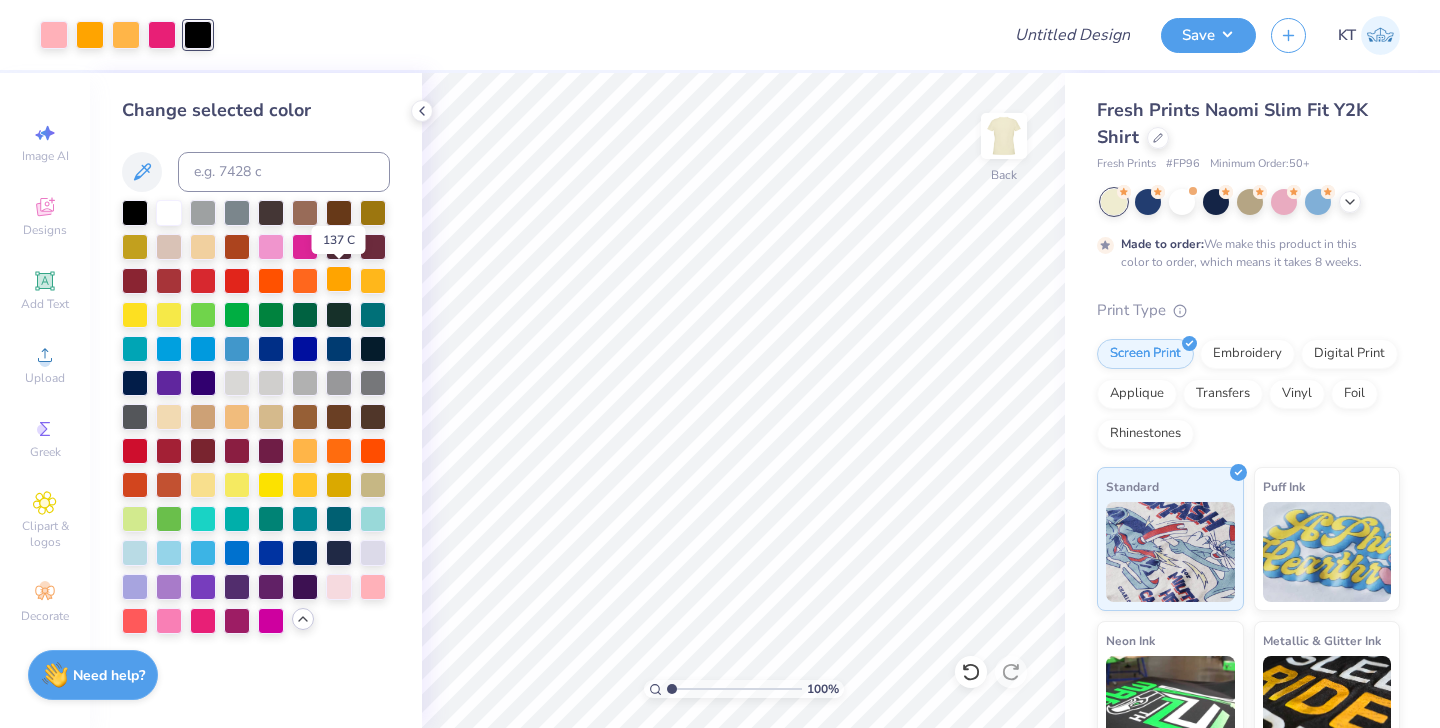 click at bounding box center (339, 279) 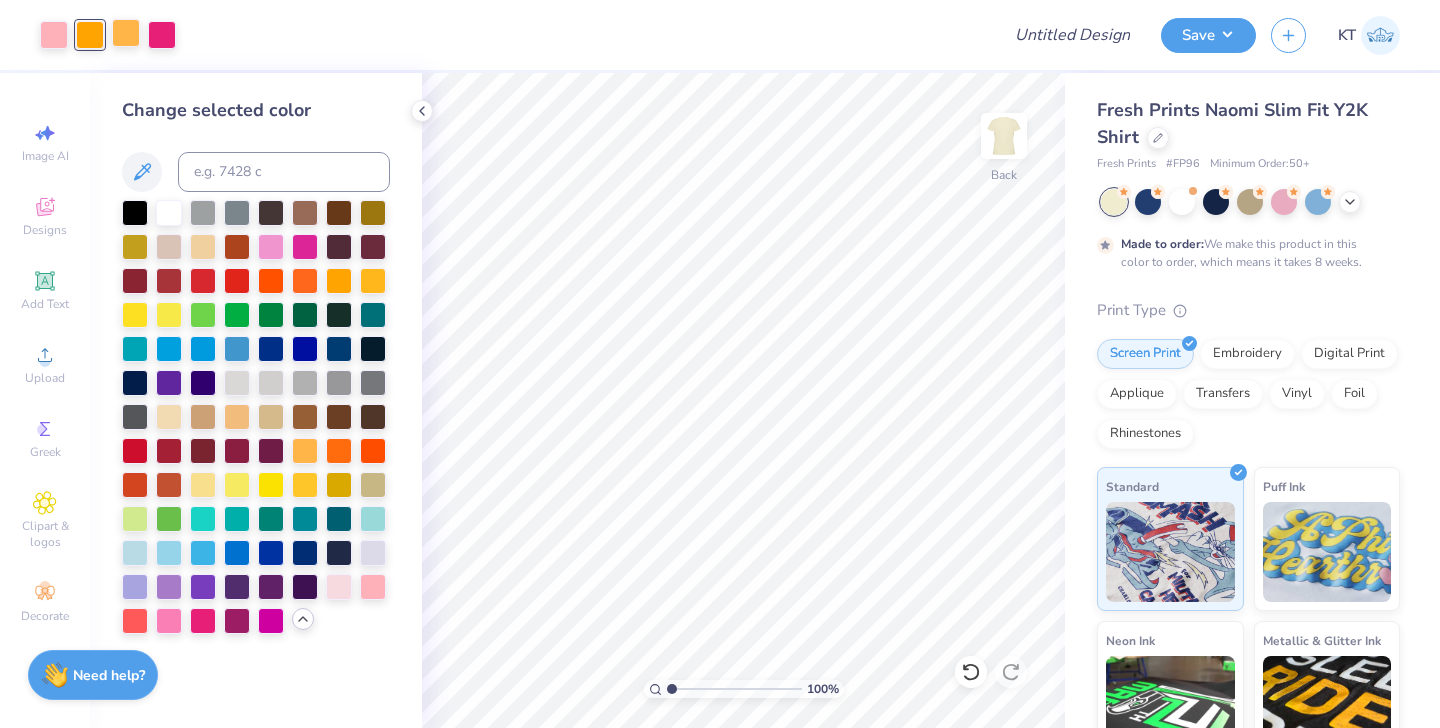 click at bounding box center (126, 33) 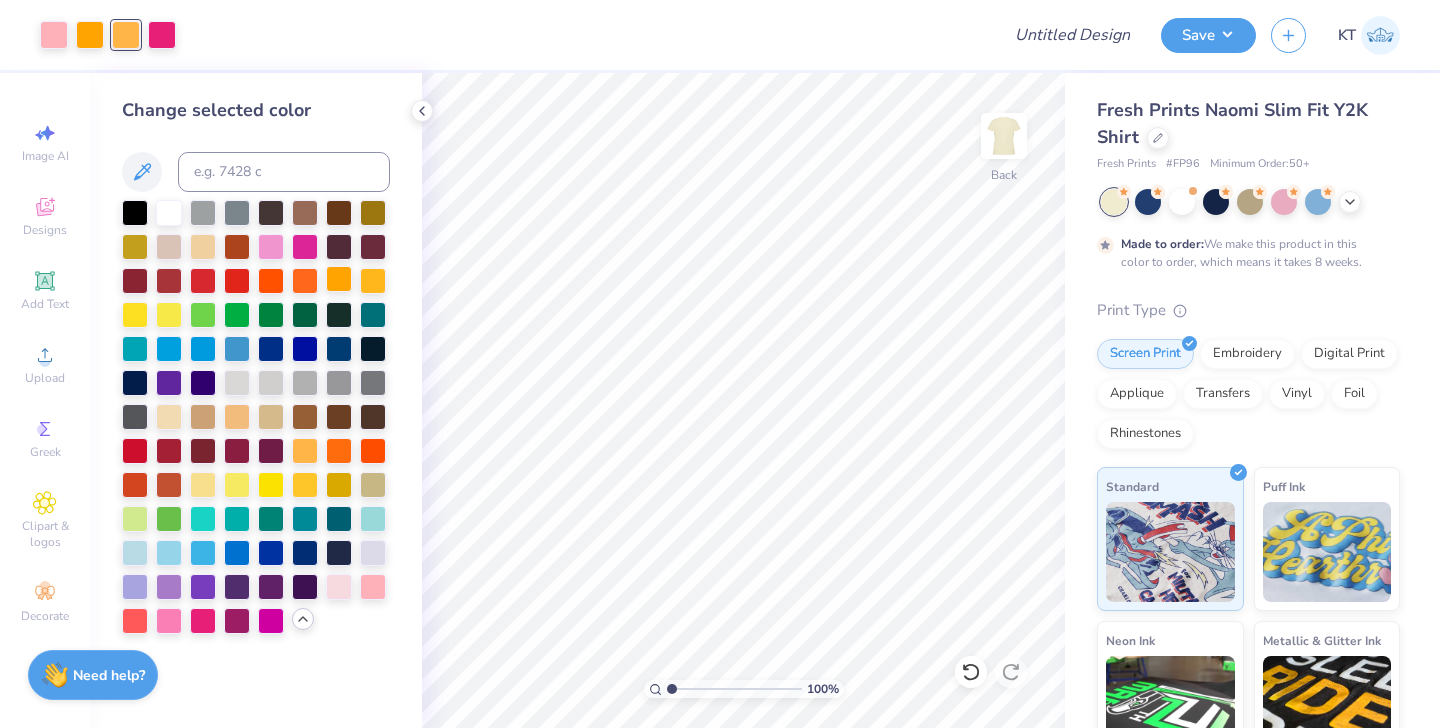 click at bounding box center (339, 279) 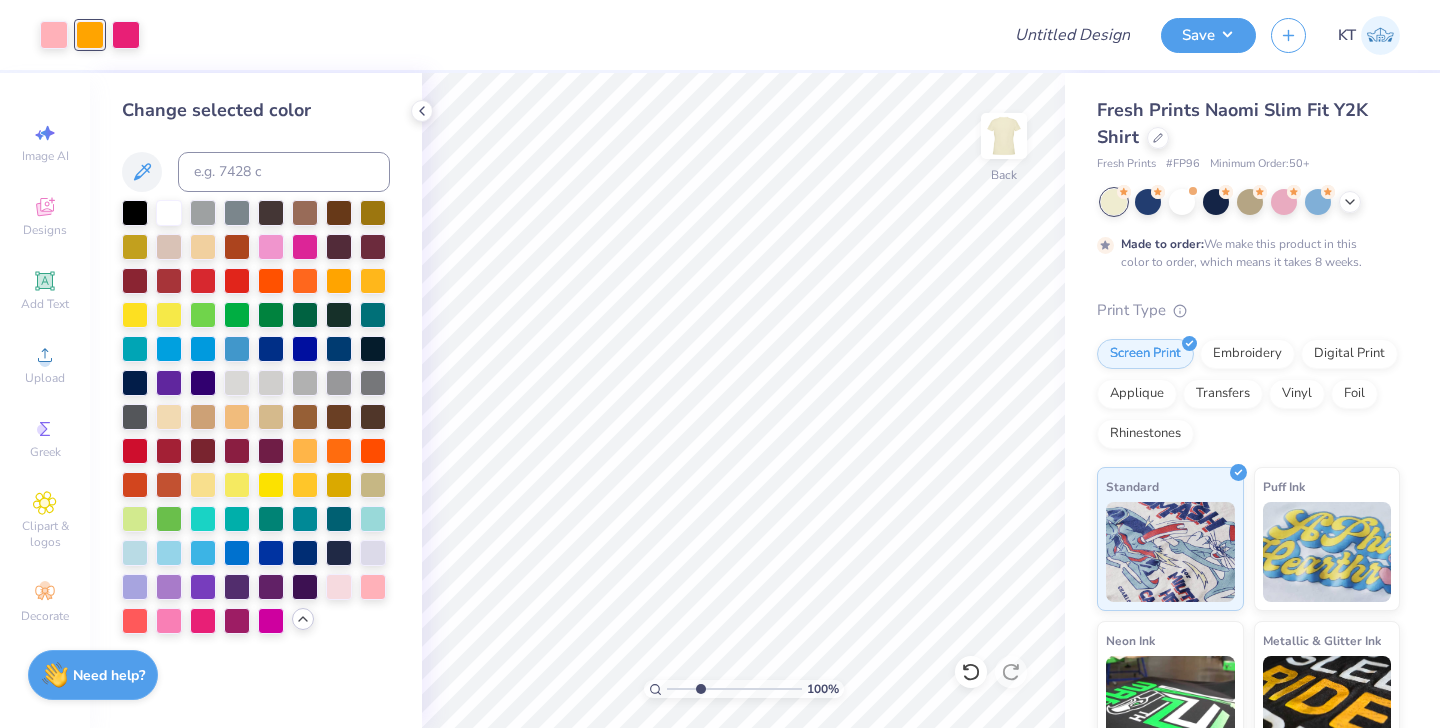 type on "3.13" 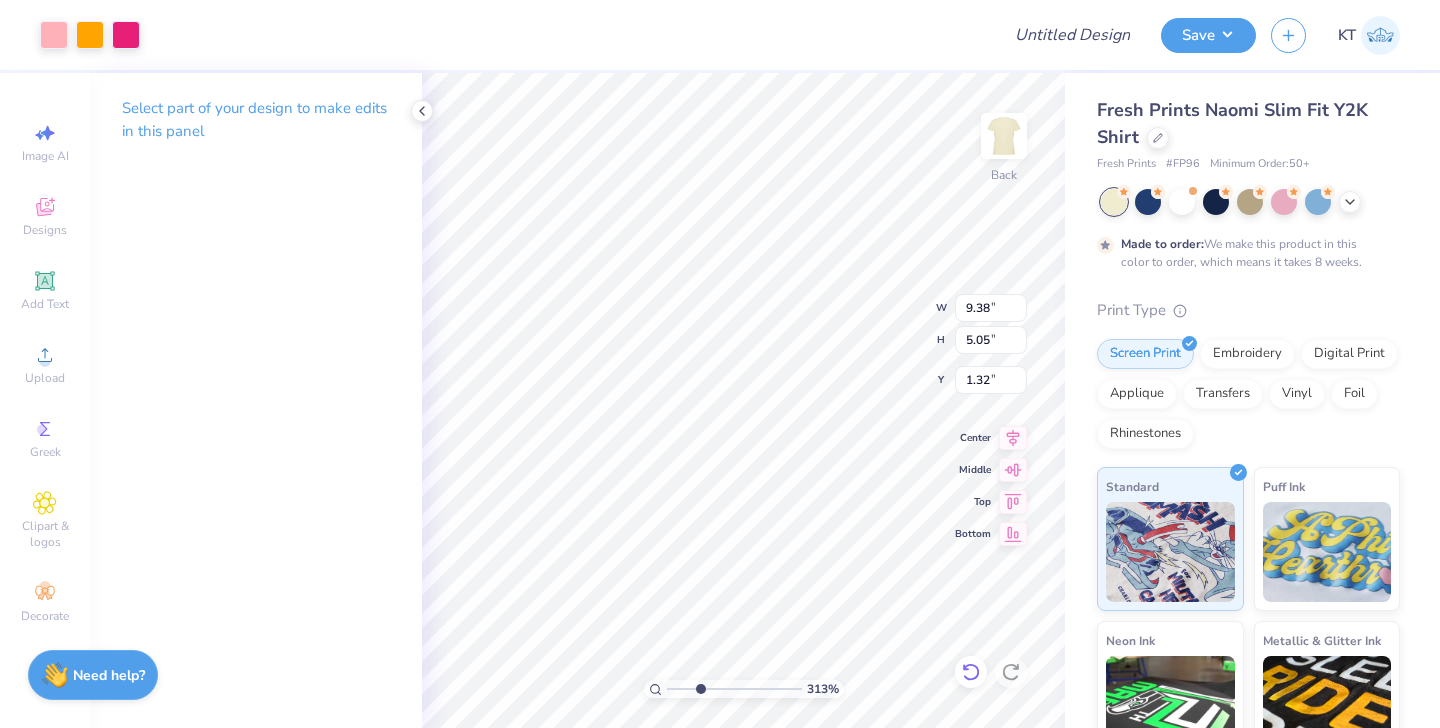 click 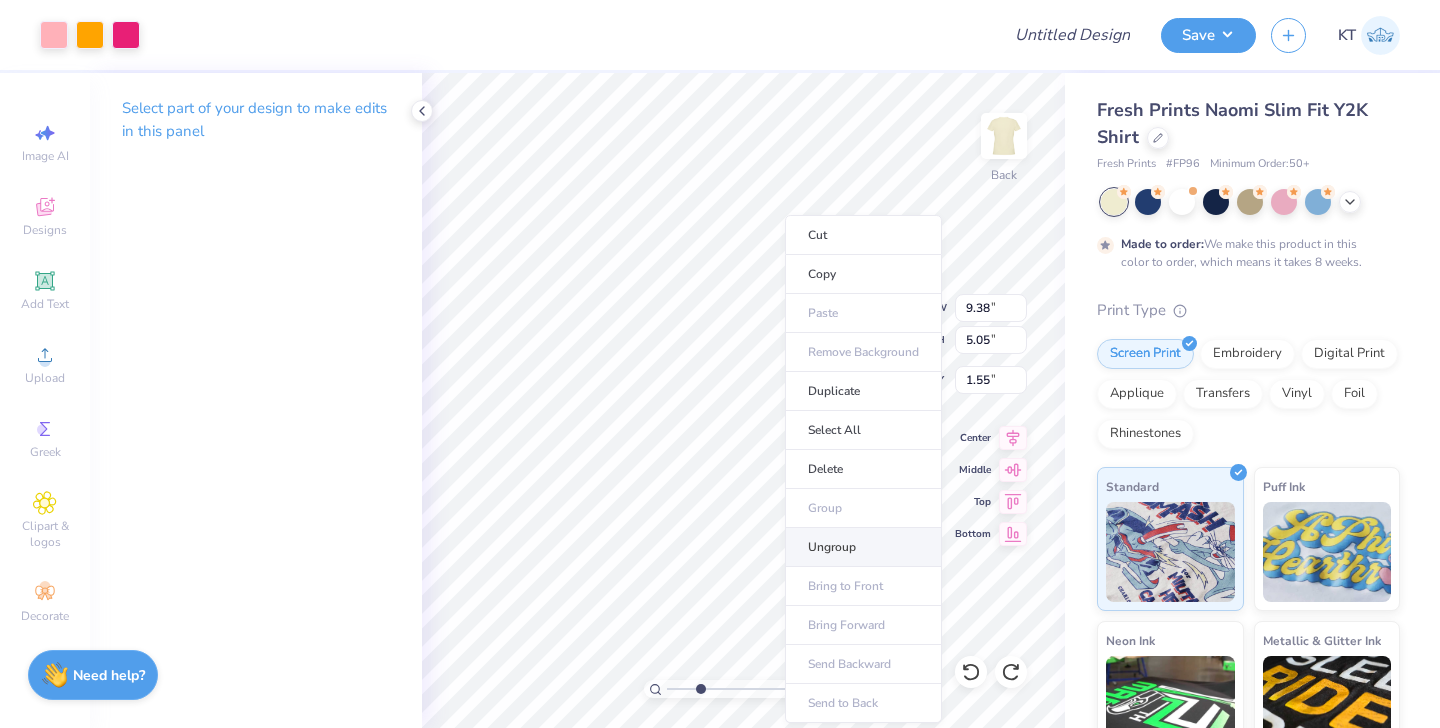 click on "Ungroup" at bounding box center [863, 547] 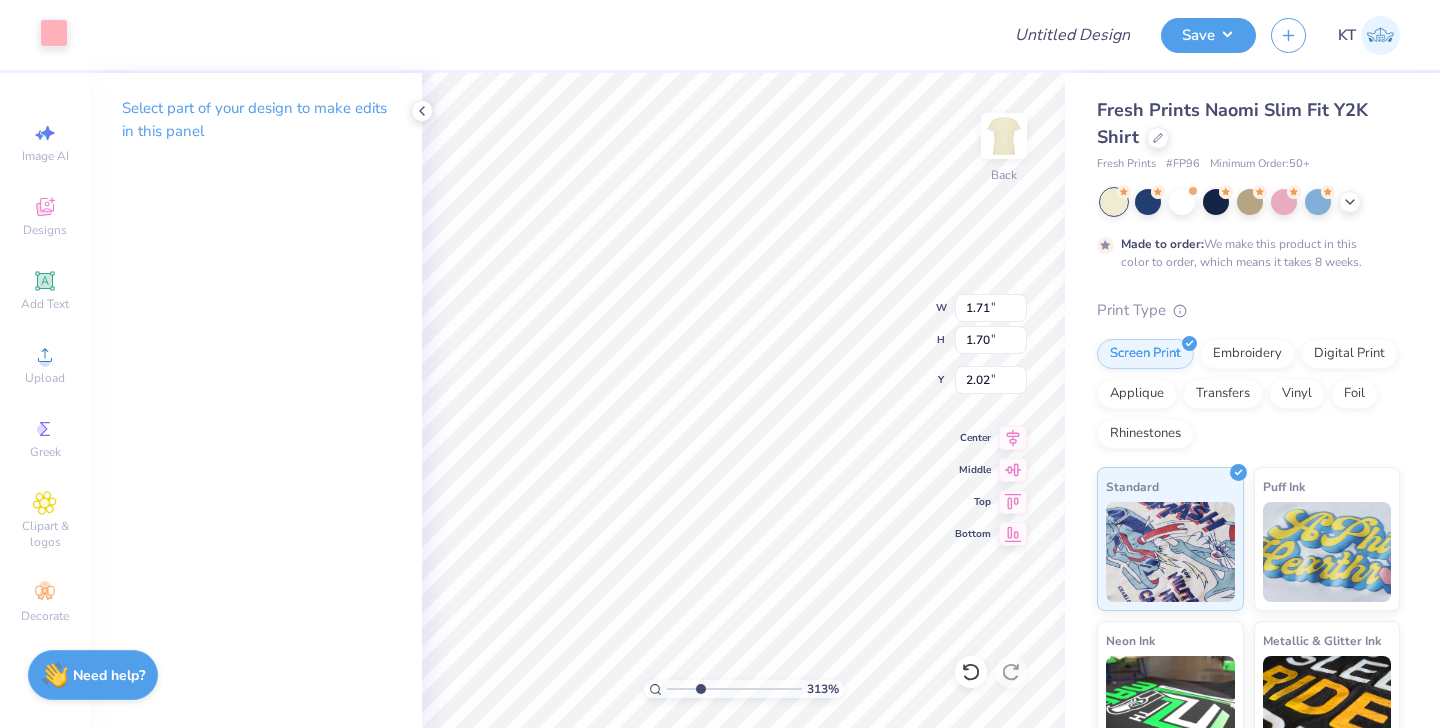 click at bounding box center (54, 33) 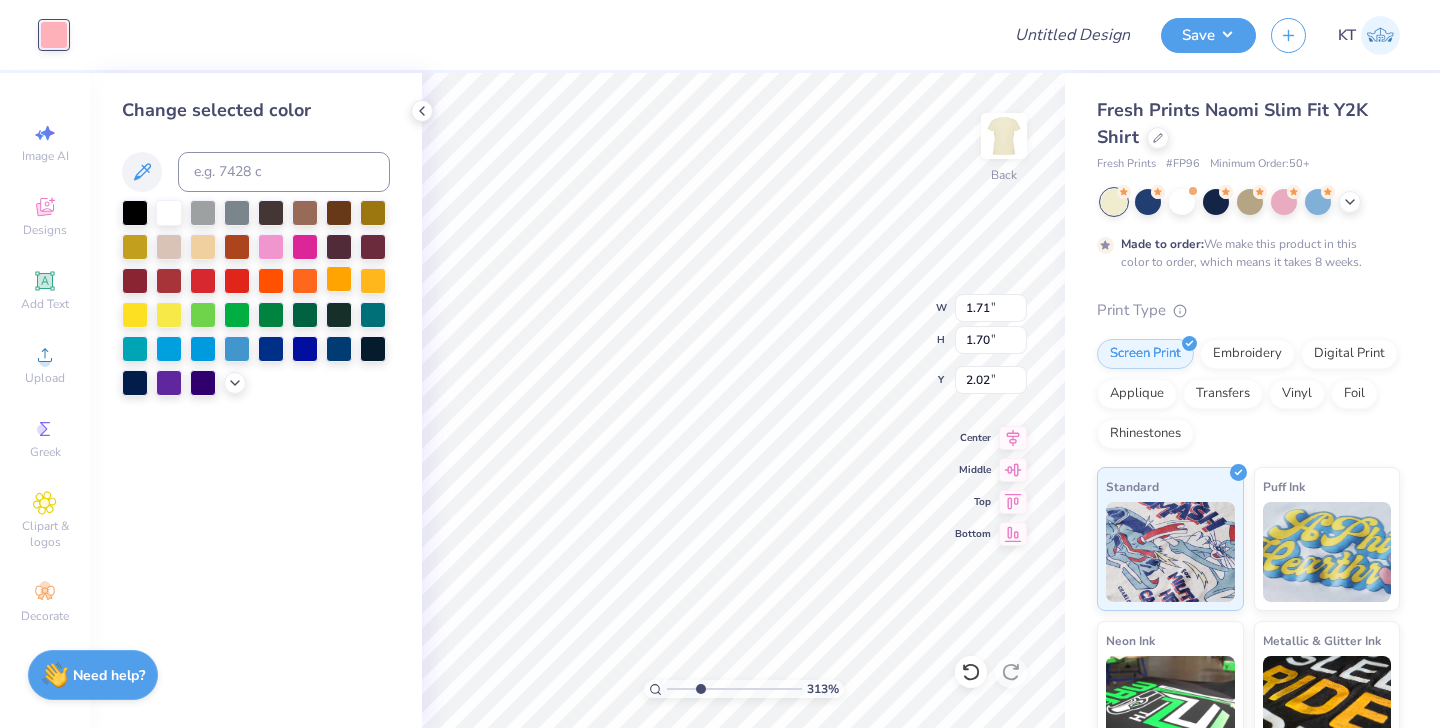 click at bounding box center (339, 279) 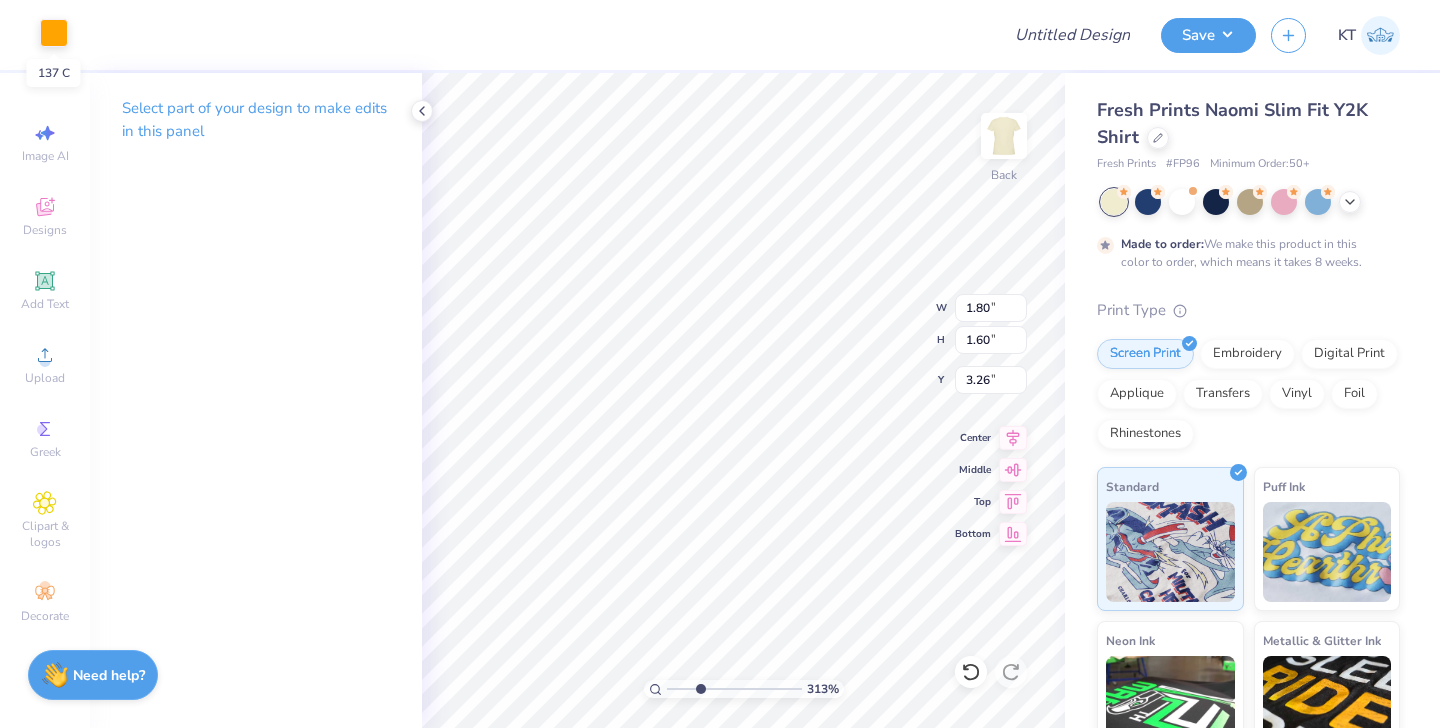 click at bounding box center (54, 33) 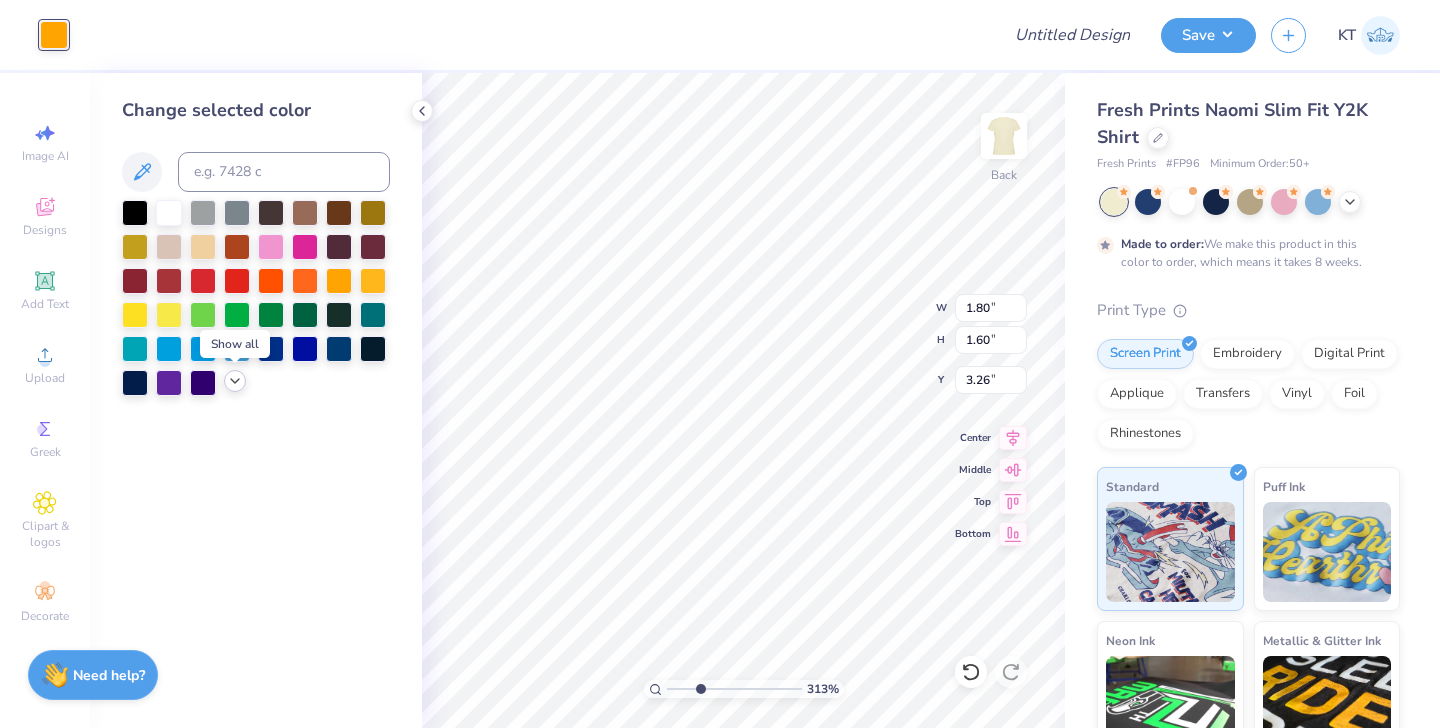 click at bounding box center [235, 381] 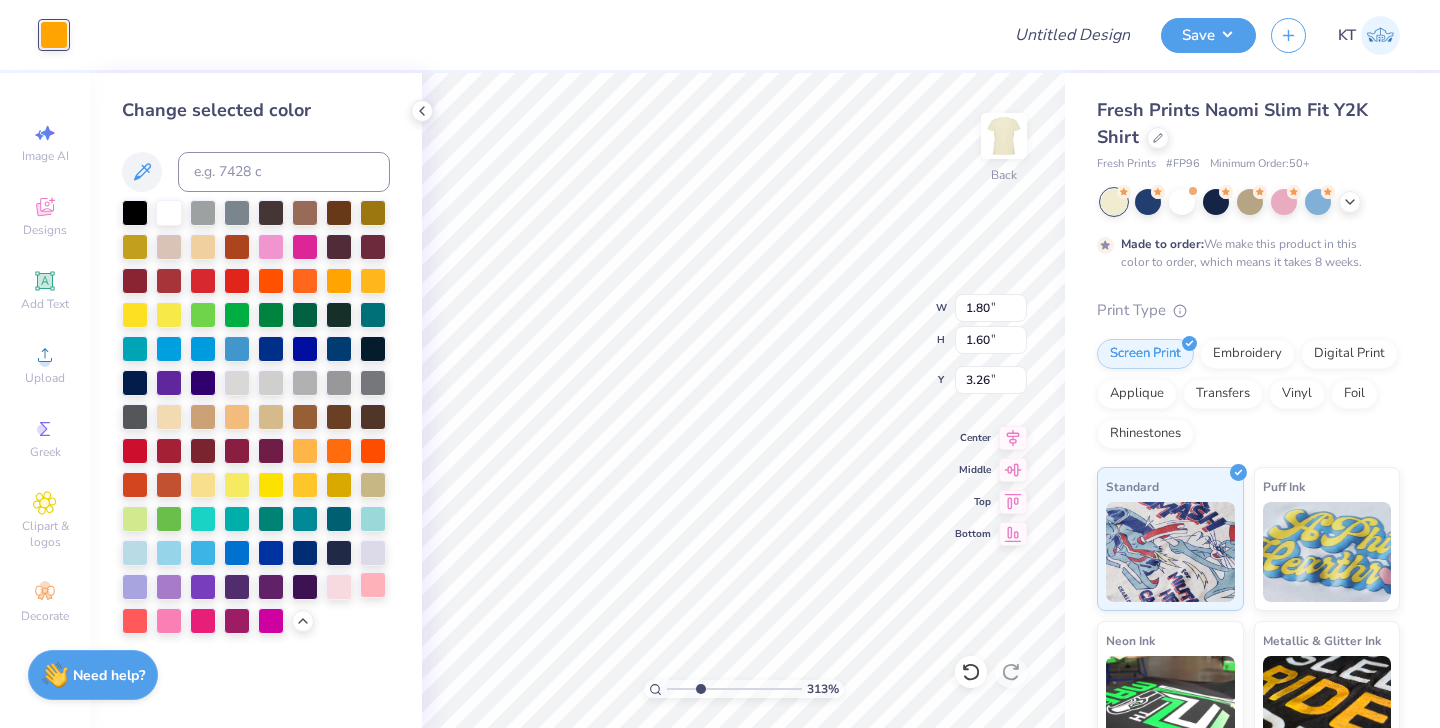click at bounding box center [373, 585] 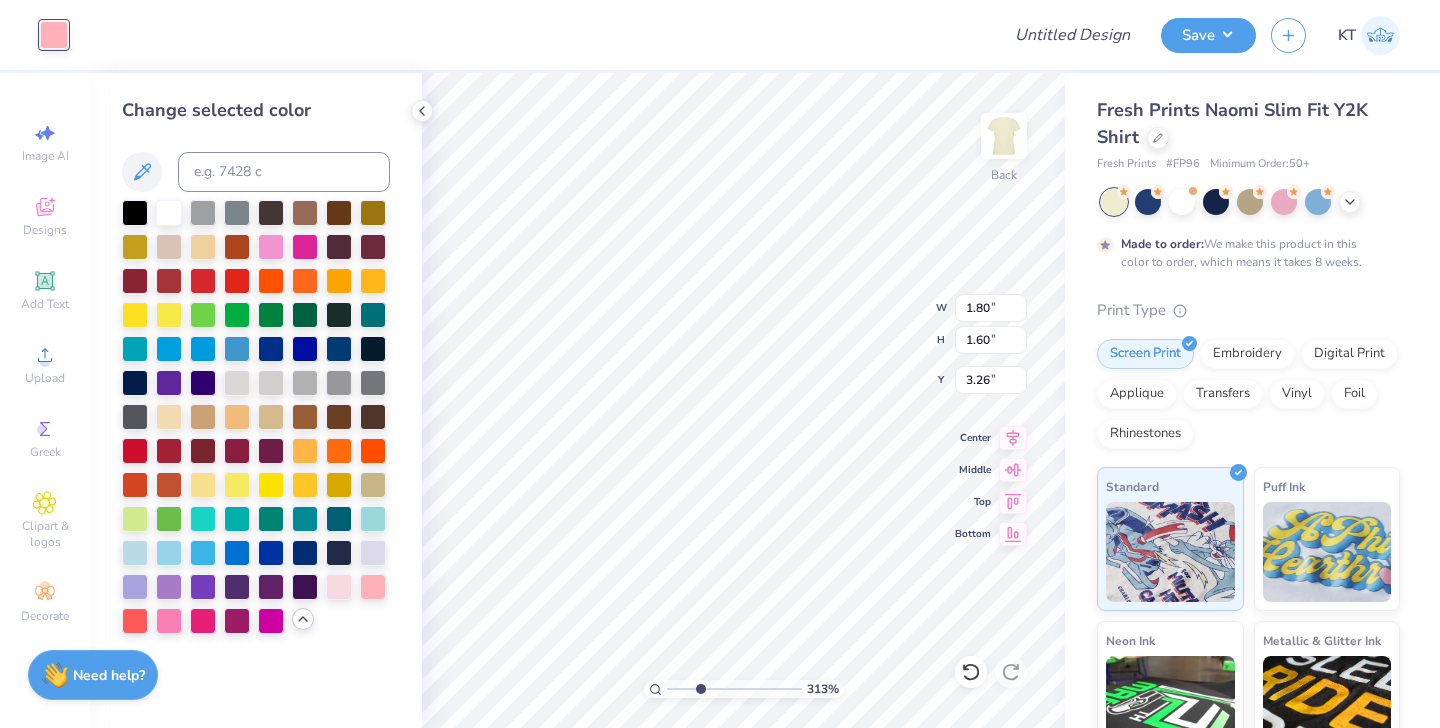 click 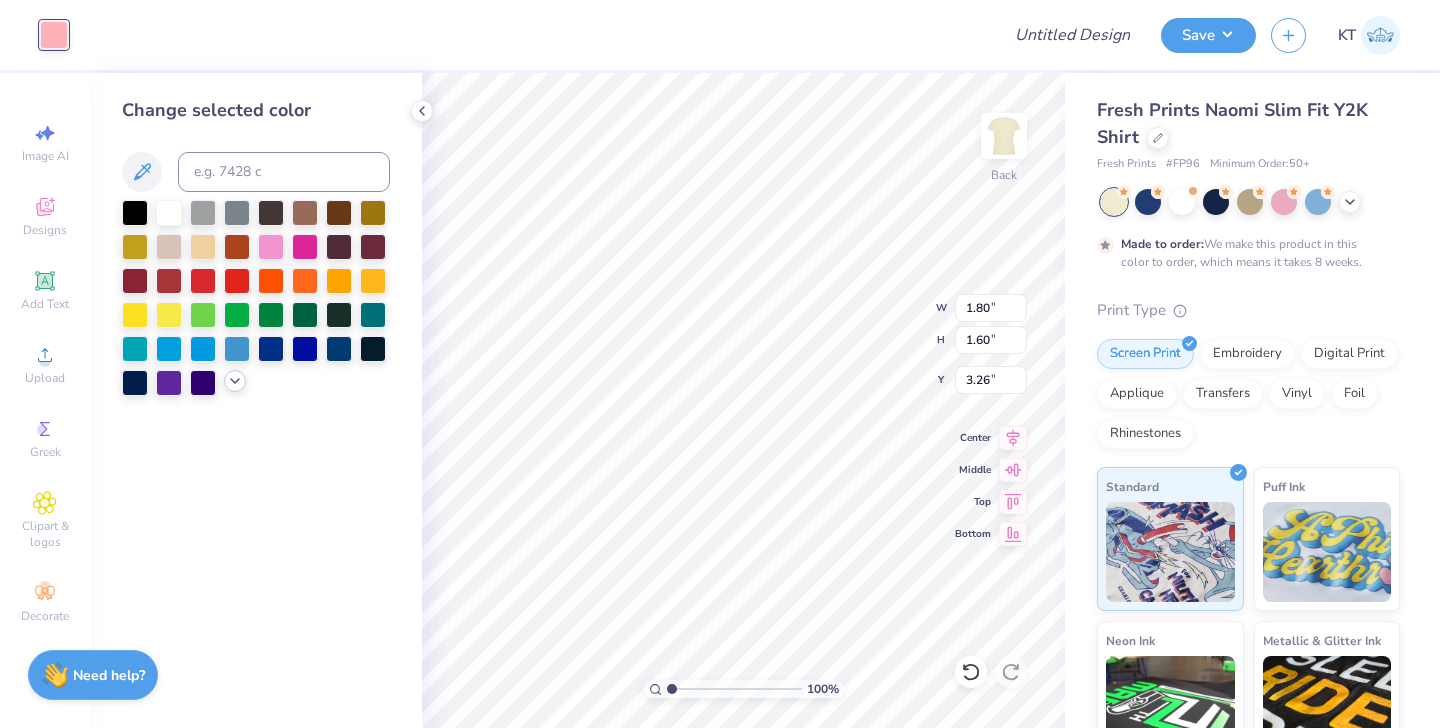 drag, startPoint x: 700, startPoint y: 688, endPoint x: 543, endPoint y: 660, distance: 159.47726 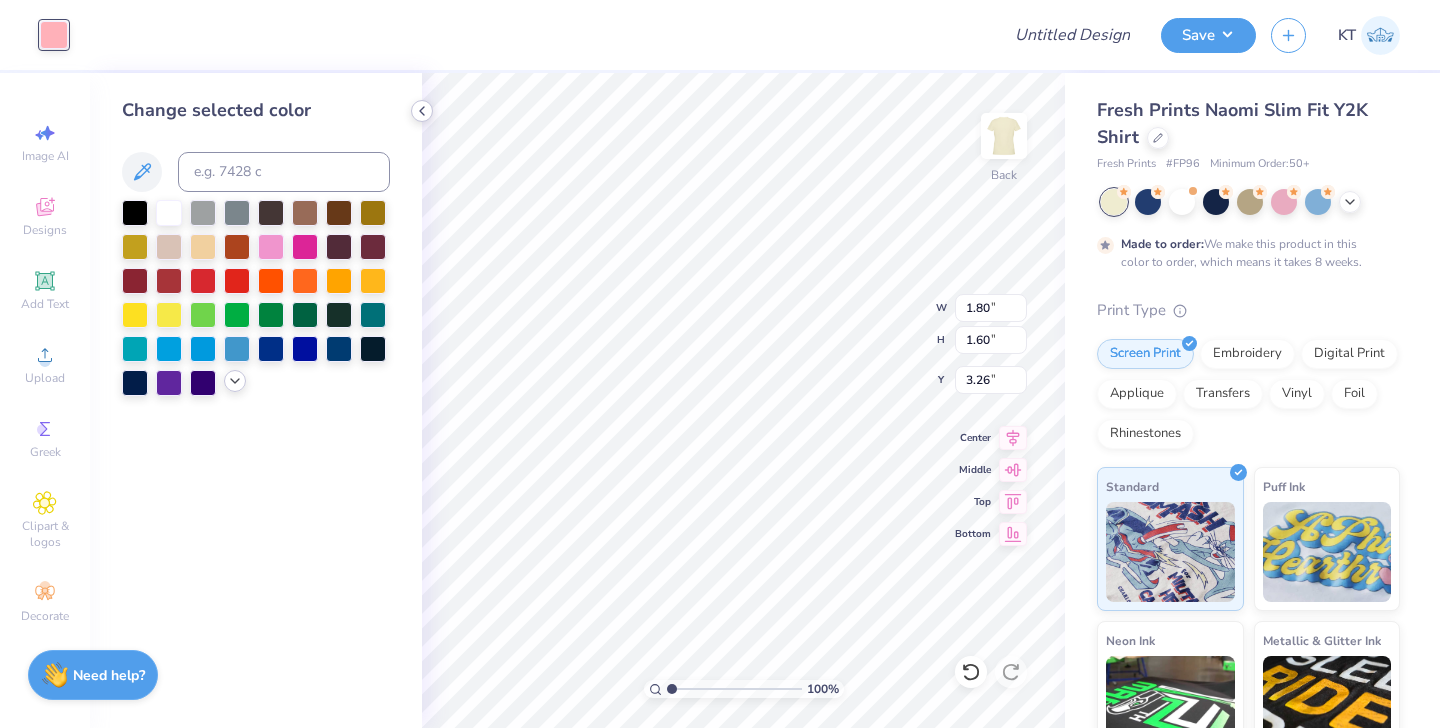 click 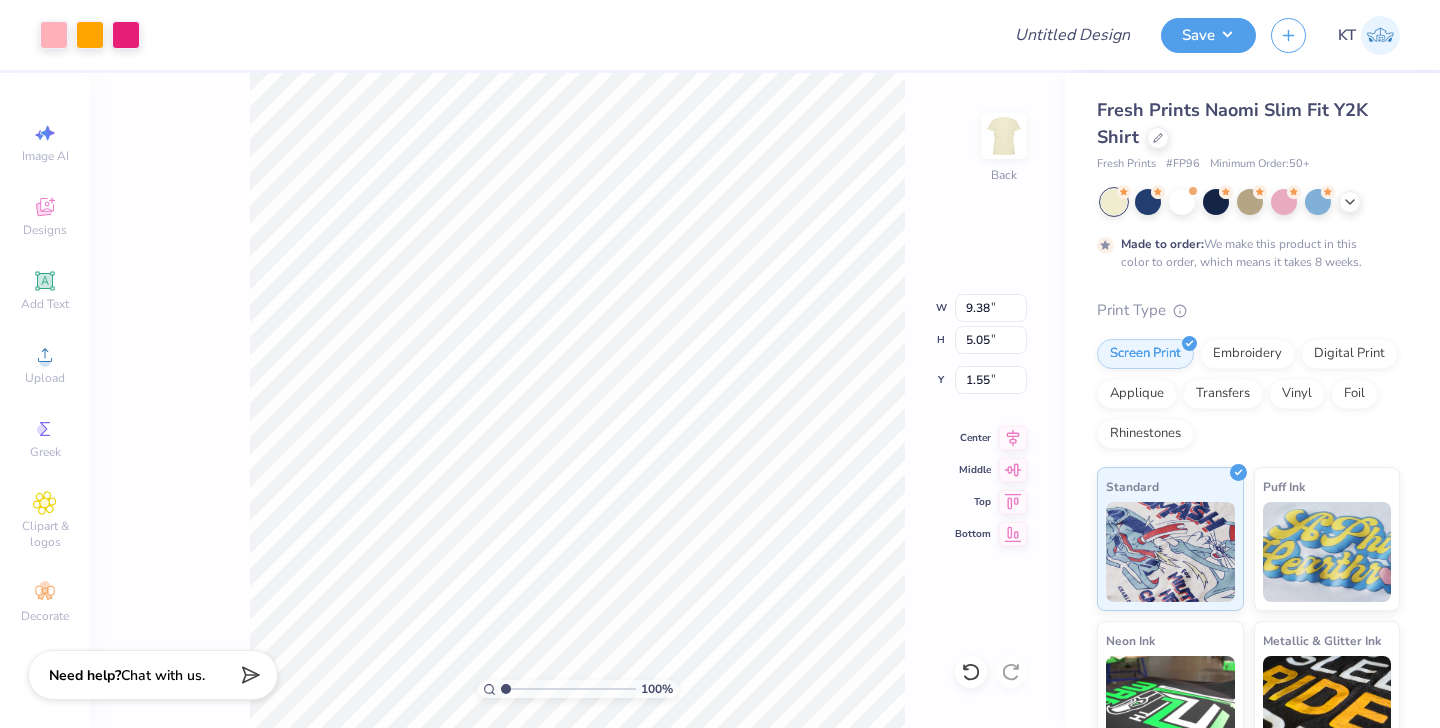 type on "8.71" 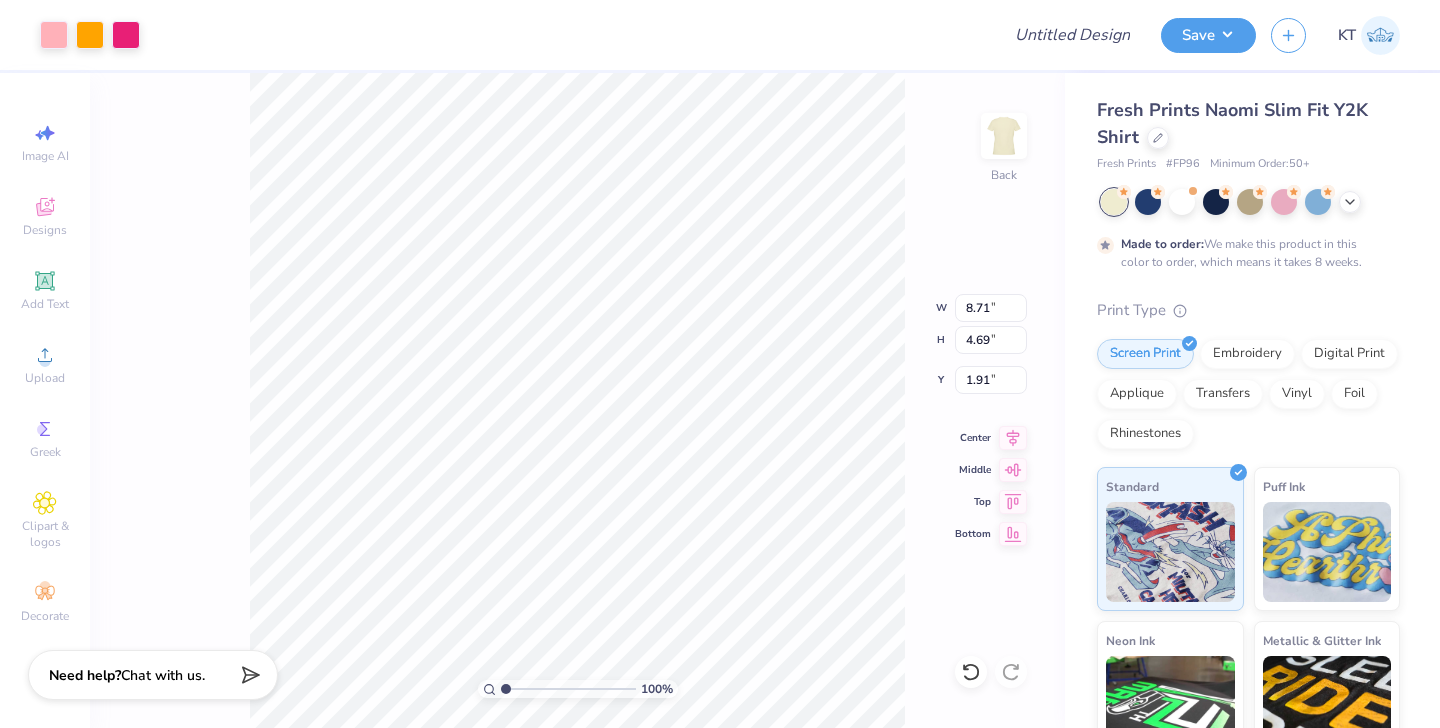 type on "1.14" 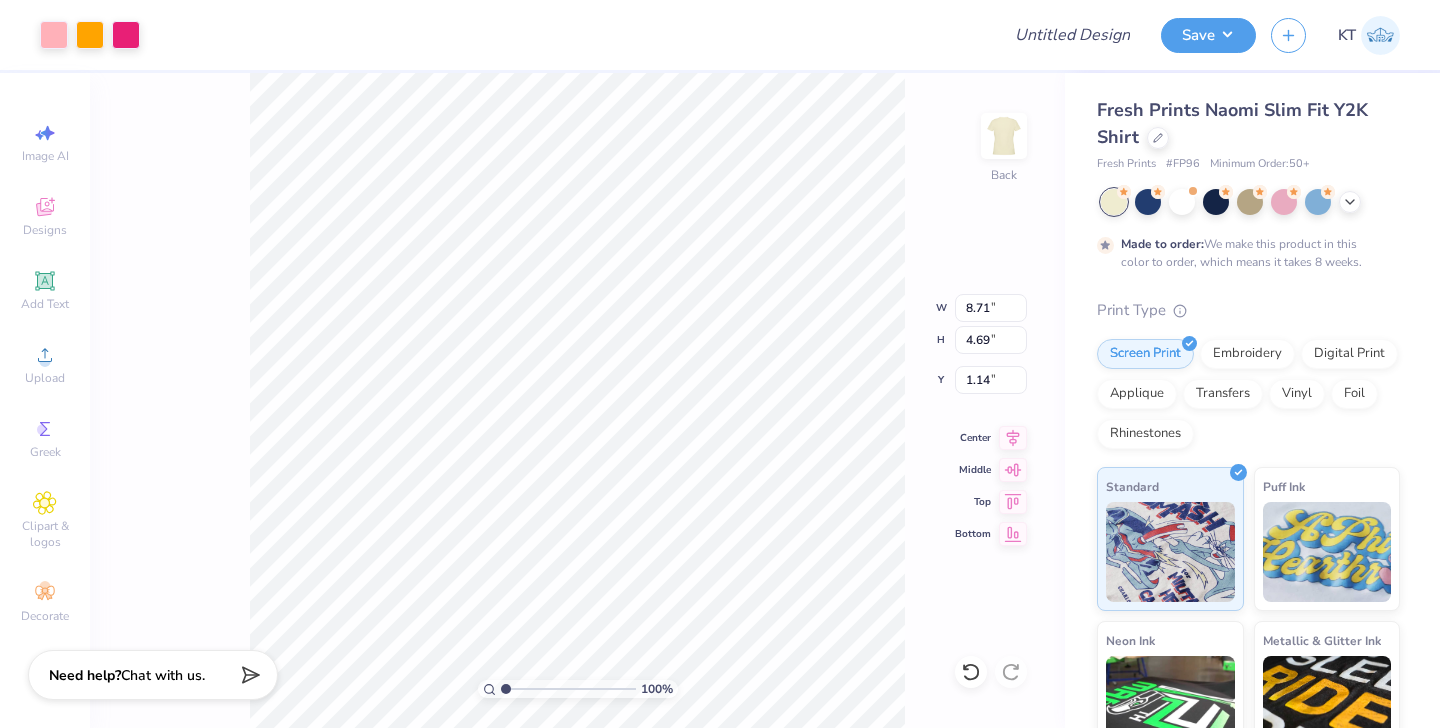type on "7.93" 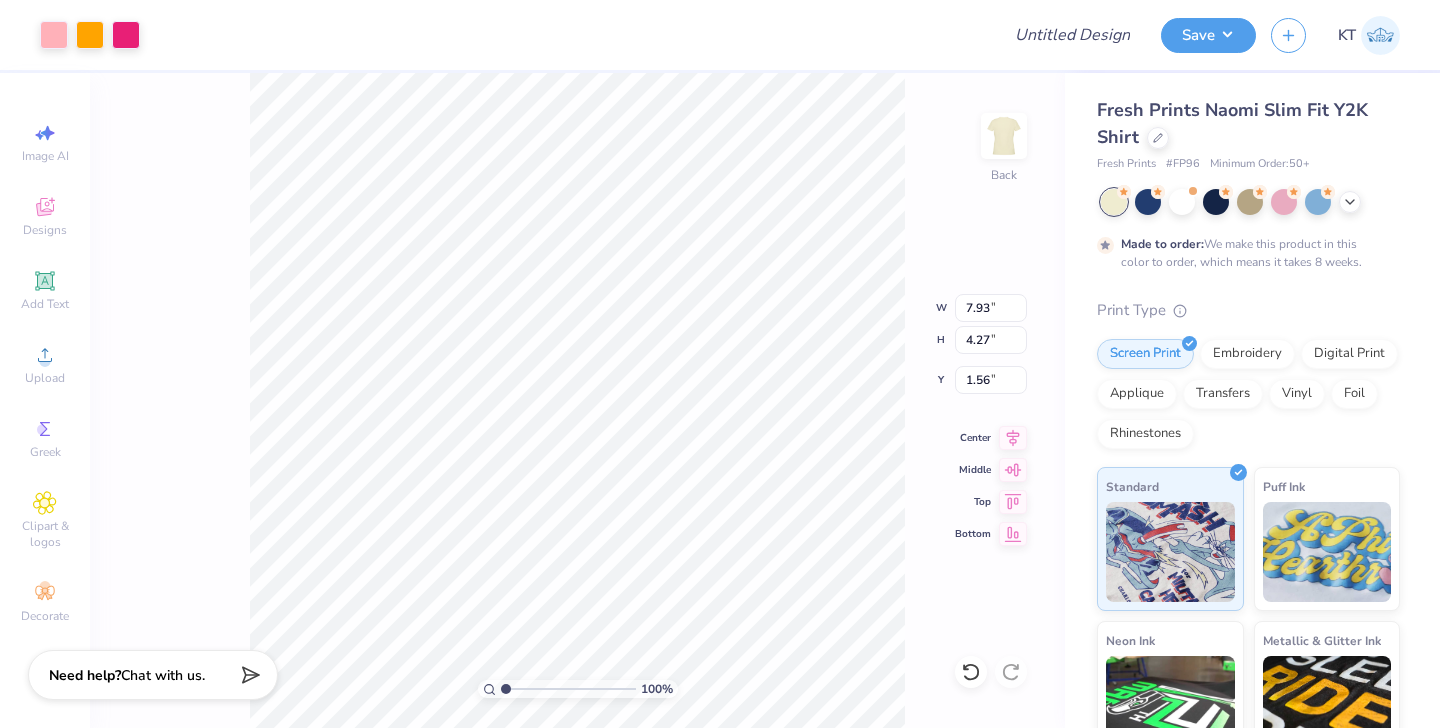 type on "1.28" 